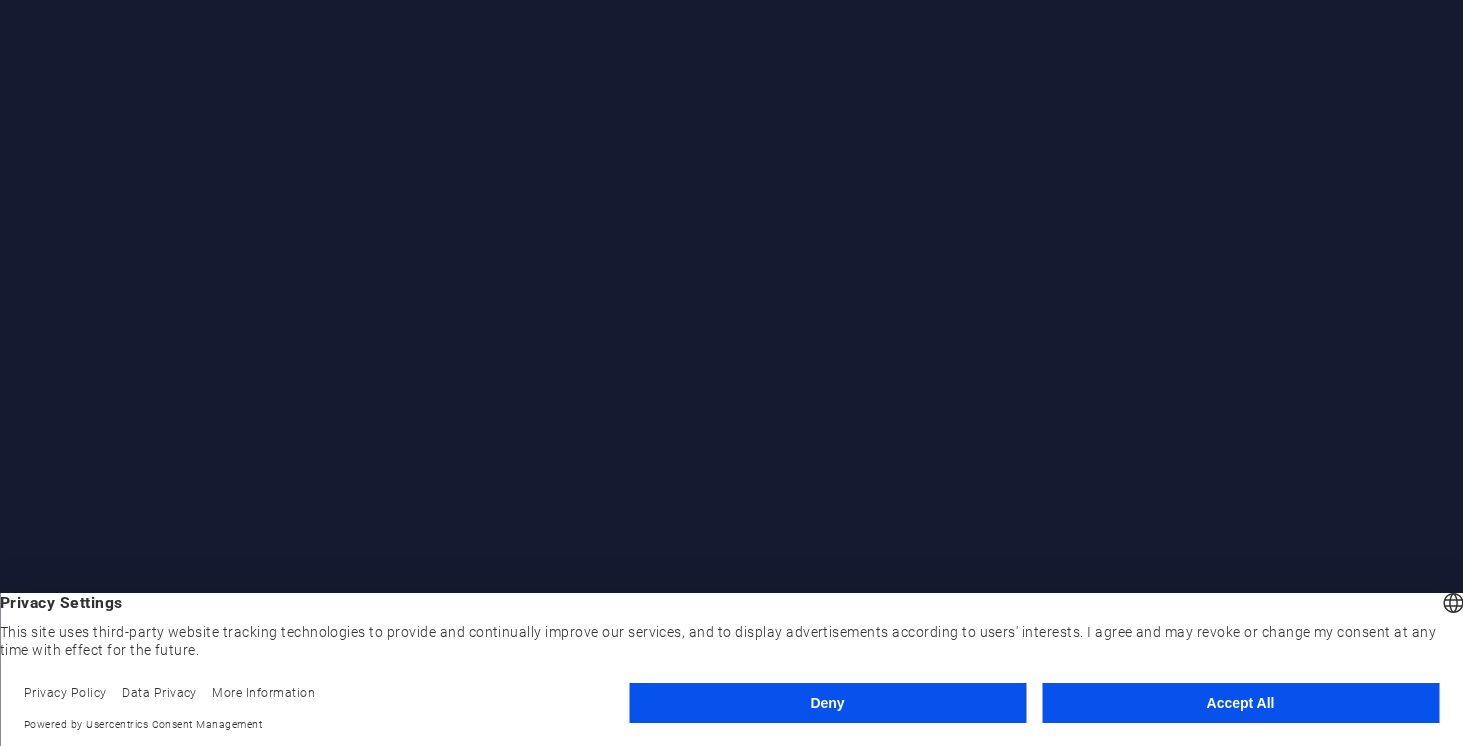 scroll, scrollTop: 0, scrollLeft: 0, axis: both 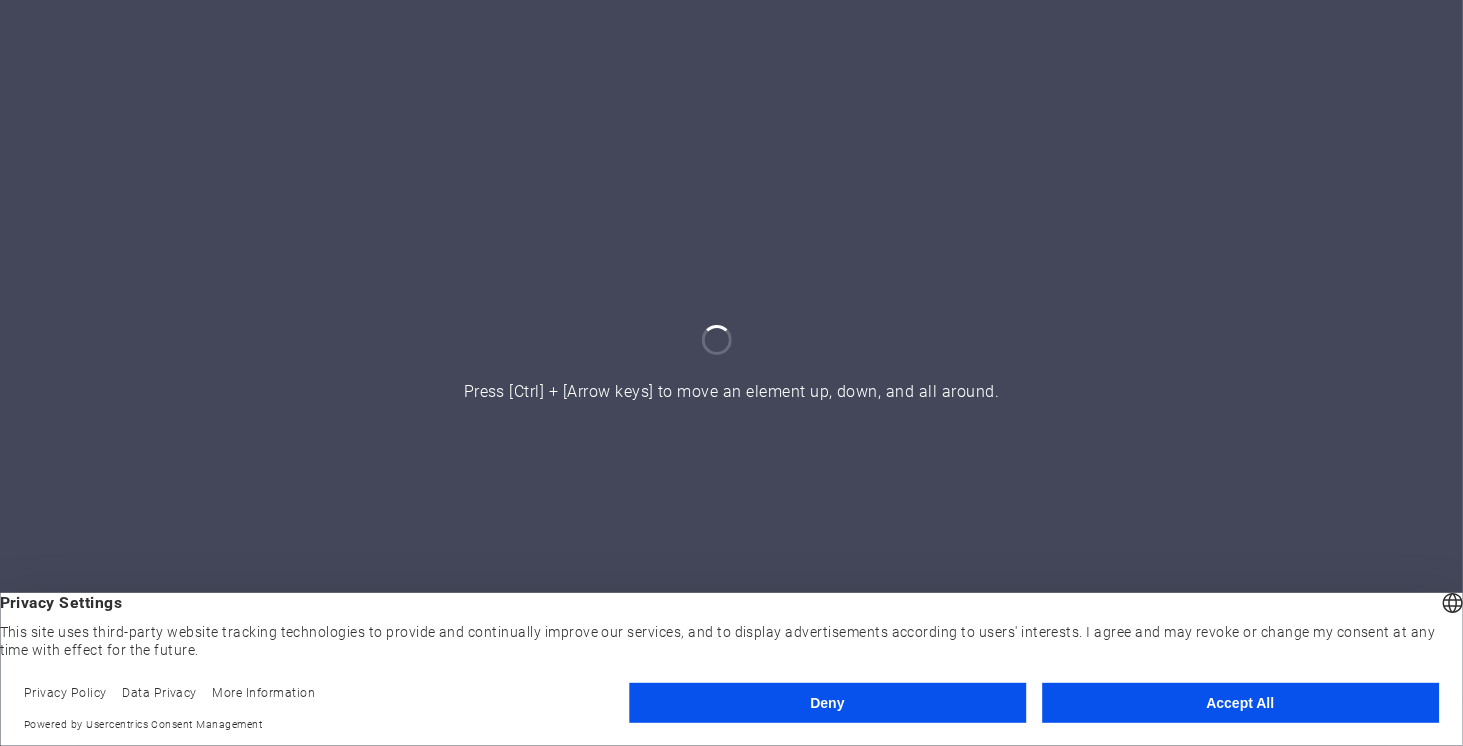 click on "Accept All" at bounding box center [1240, 703] 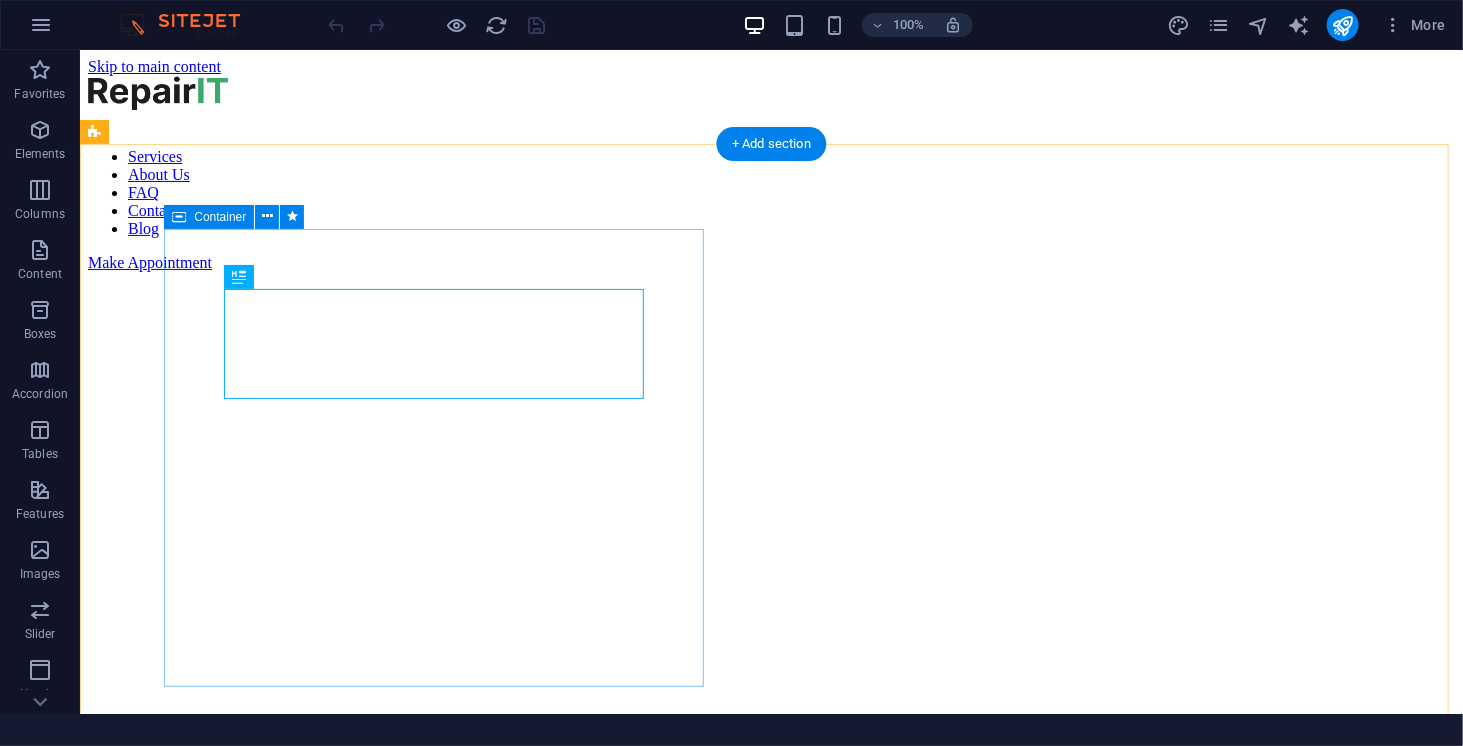 scroll, scrollTop: 0, scrollLeft: 0, axis: both 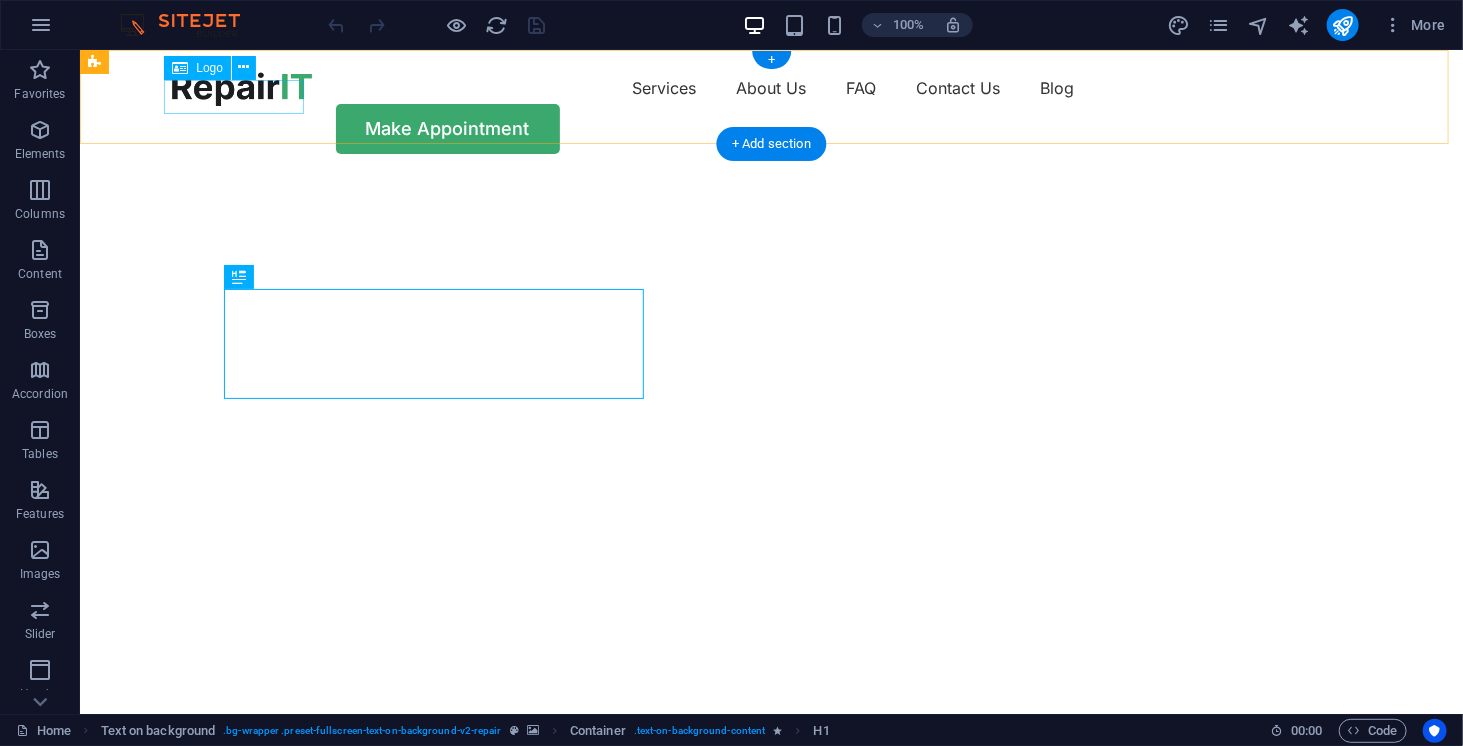 click at bounding box center (241, 88) 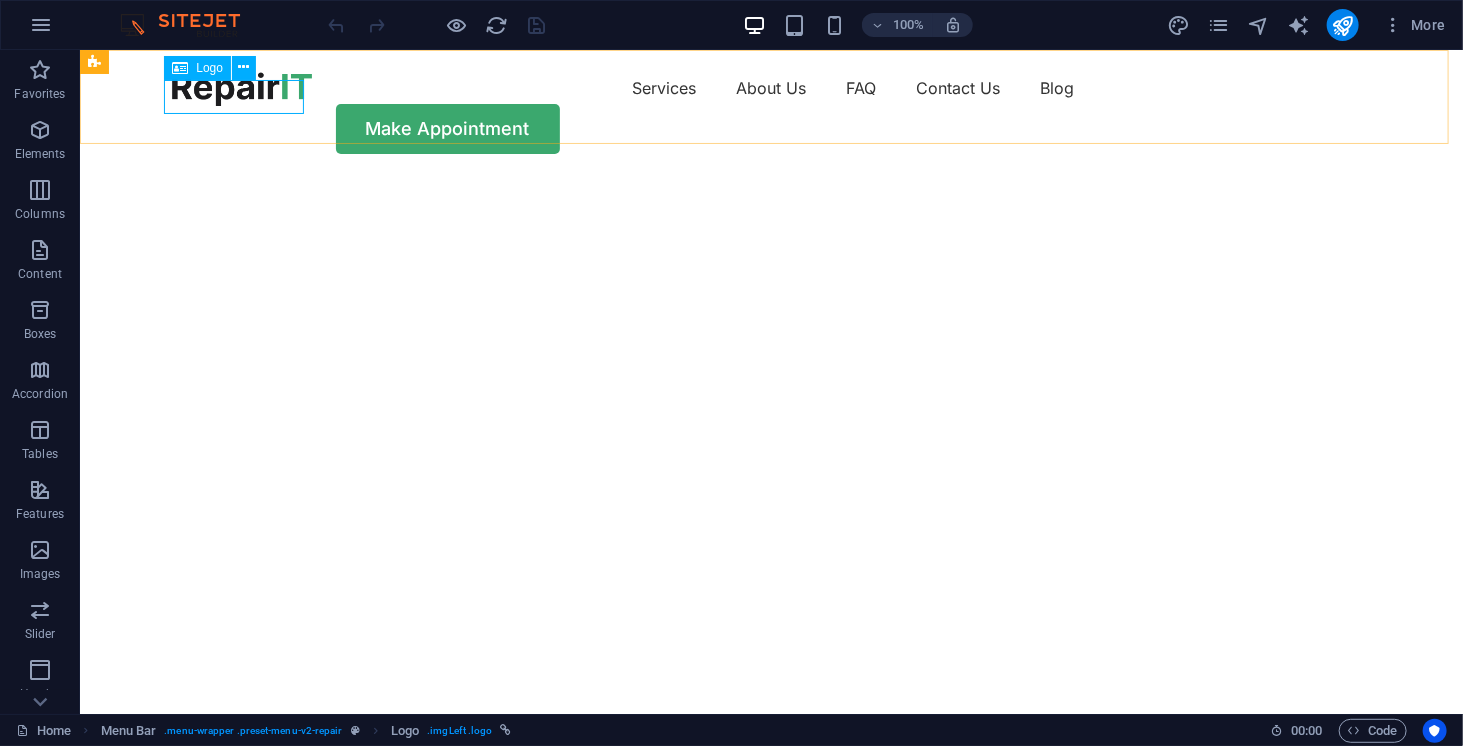 click on "Logo" at bounding box center [209, 68] 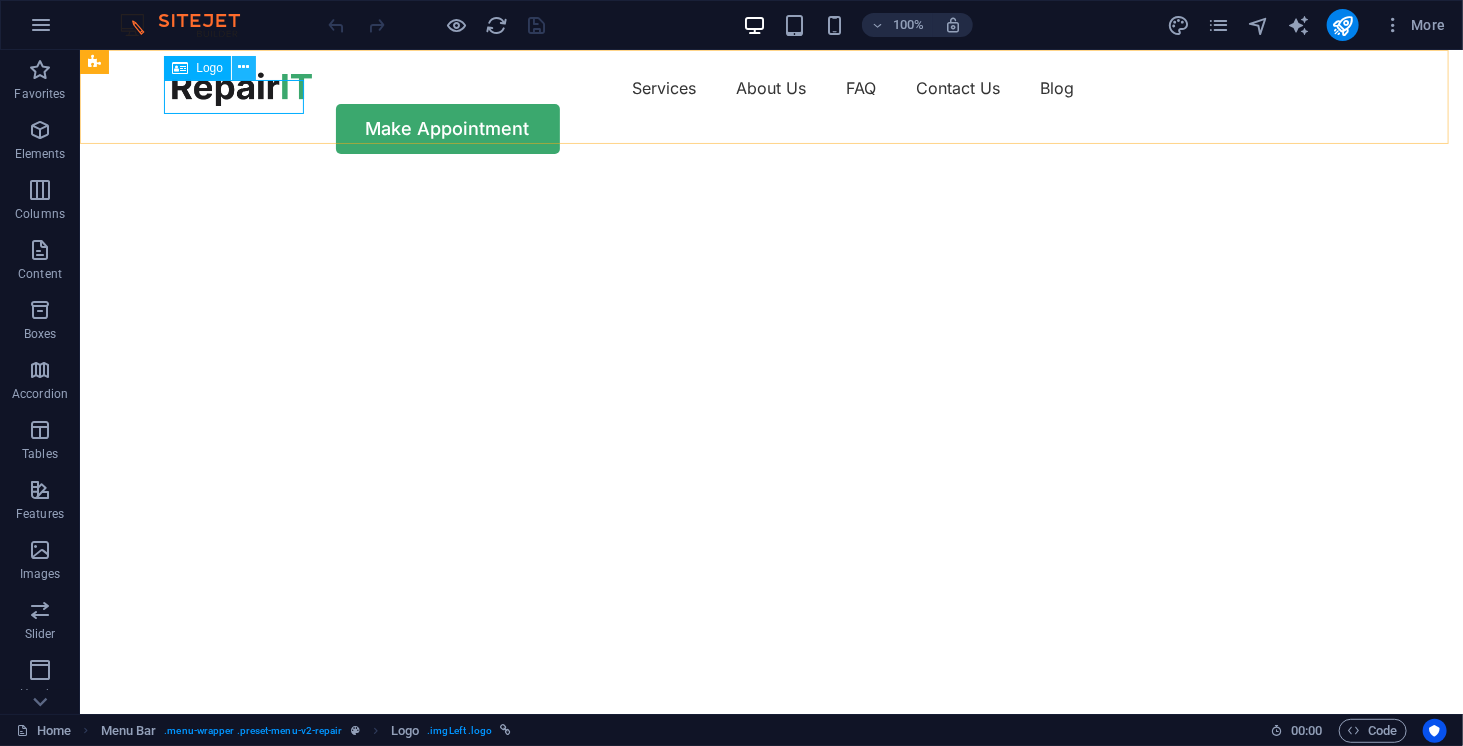 click at bounding box center (243, 67) 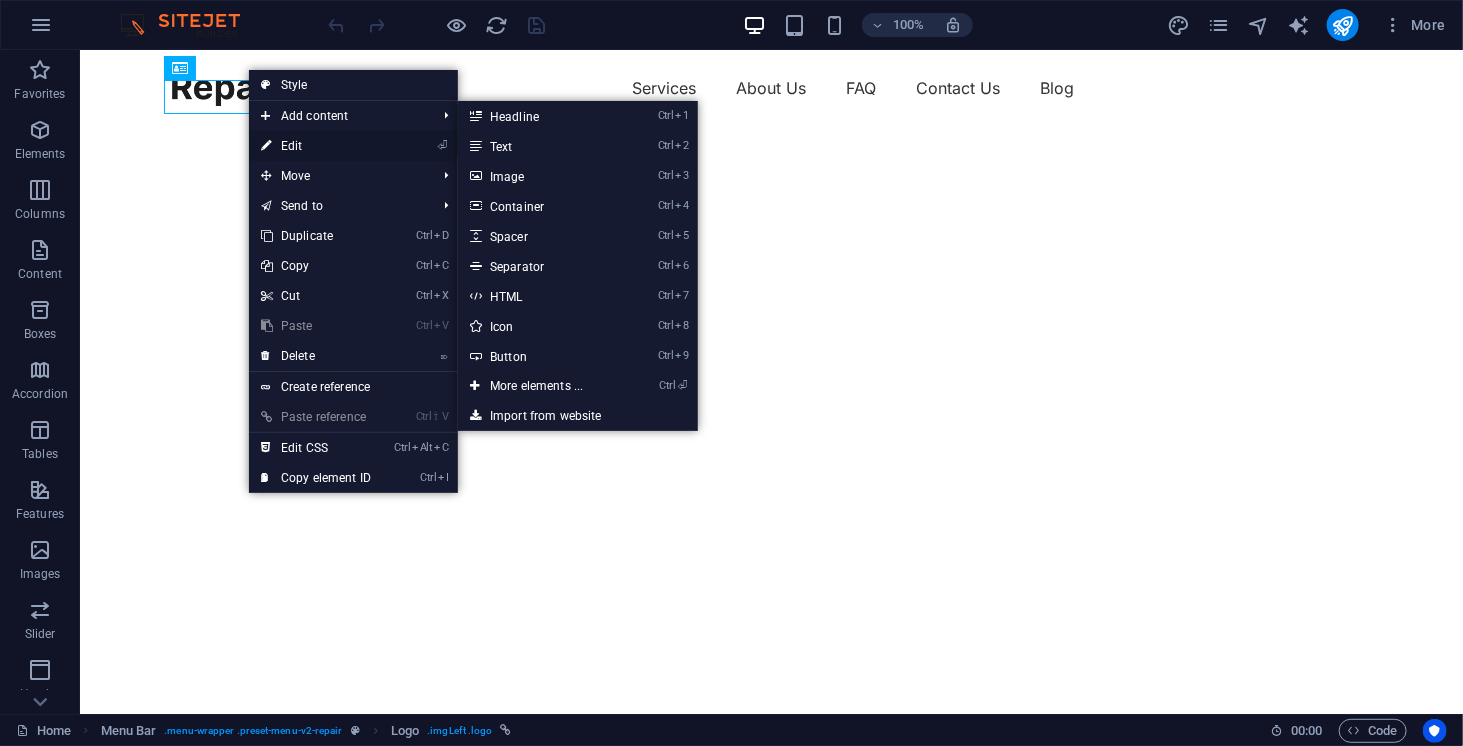 click on "⏎  Edit" at bounding box center (353, 146) 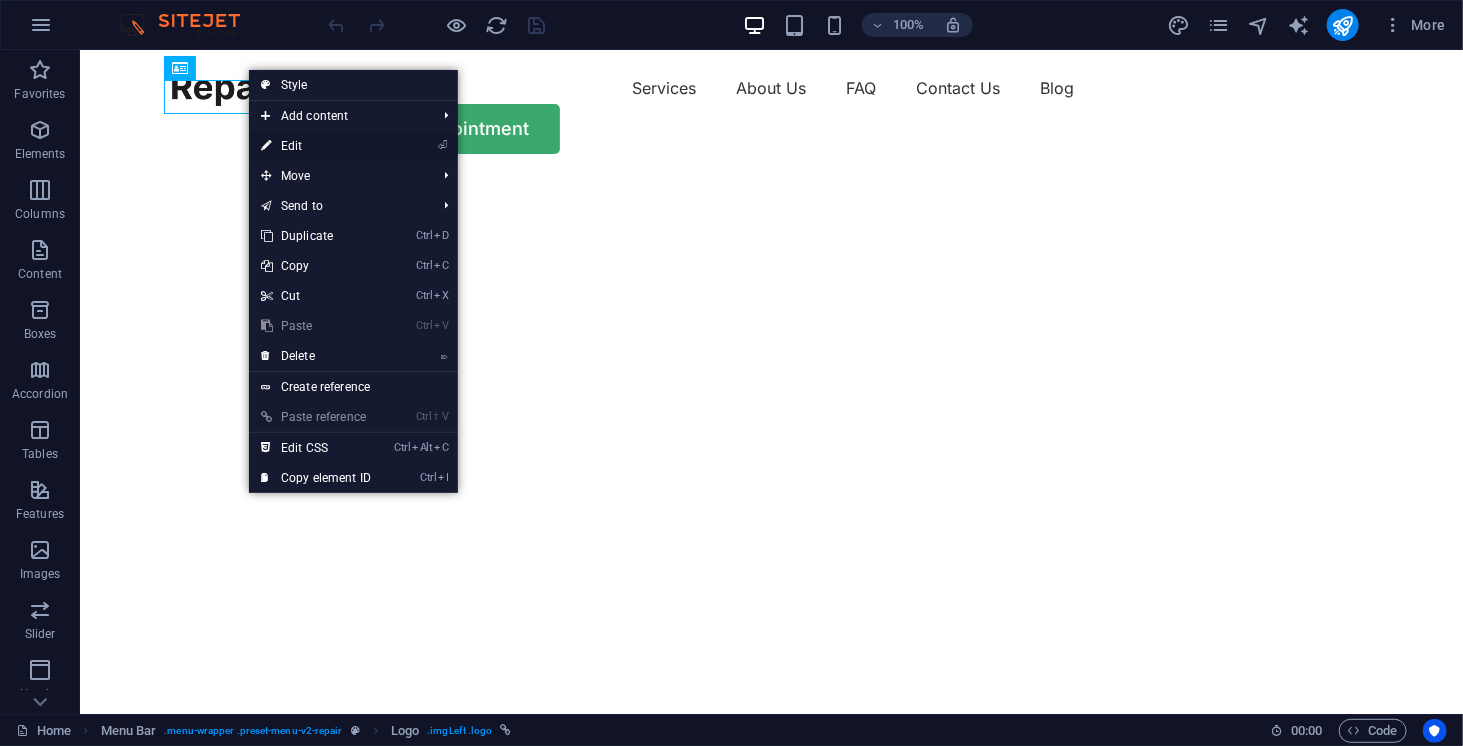 click on "⏎  Edit" at bounding box center (316, 146) 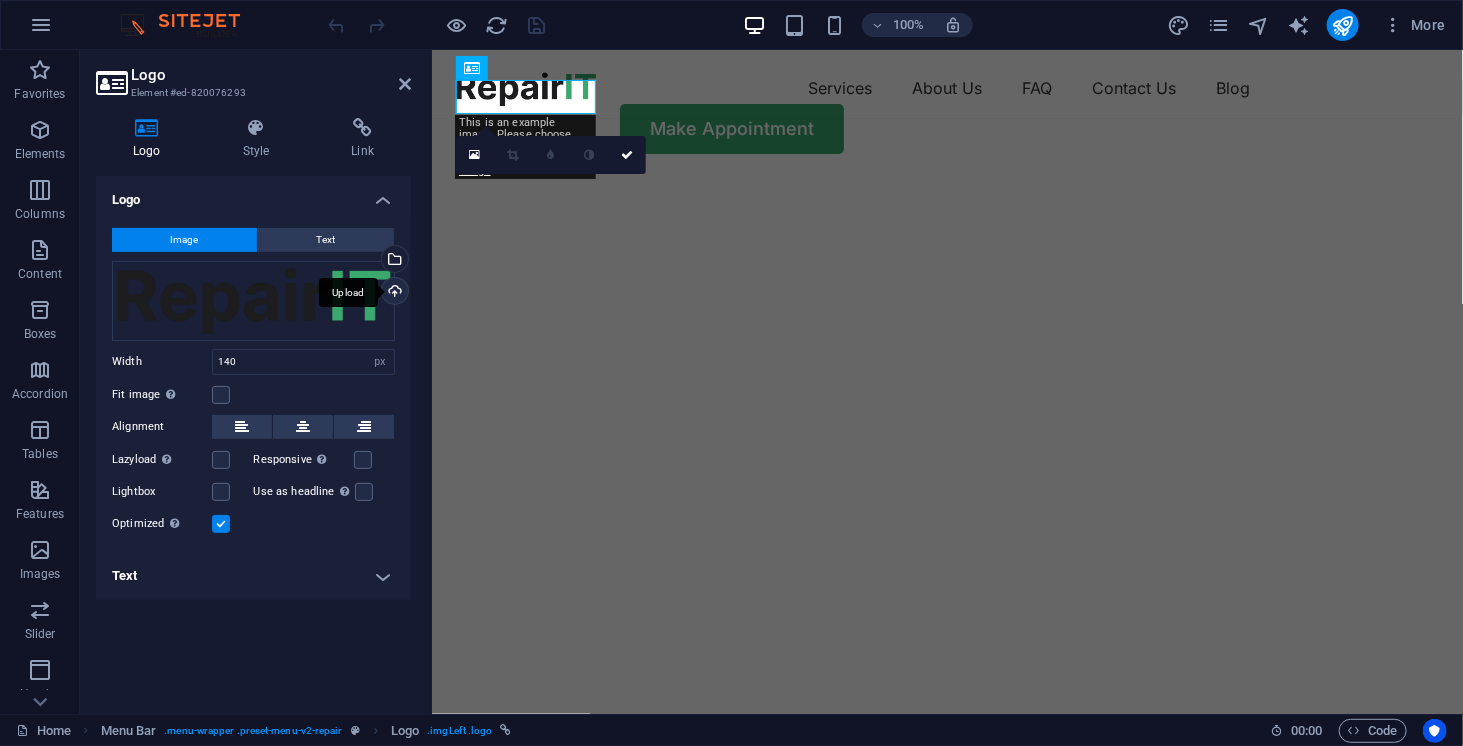 click on "Upload" at bounding box center (393, 293) 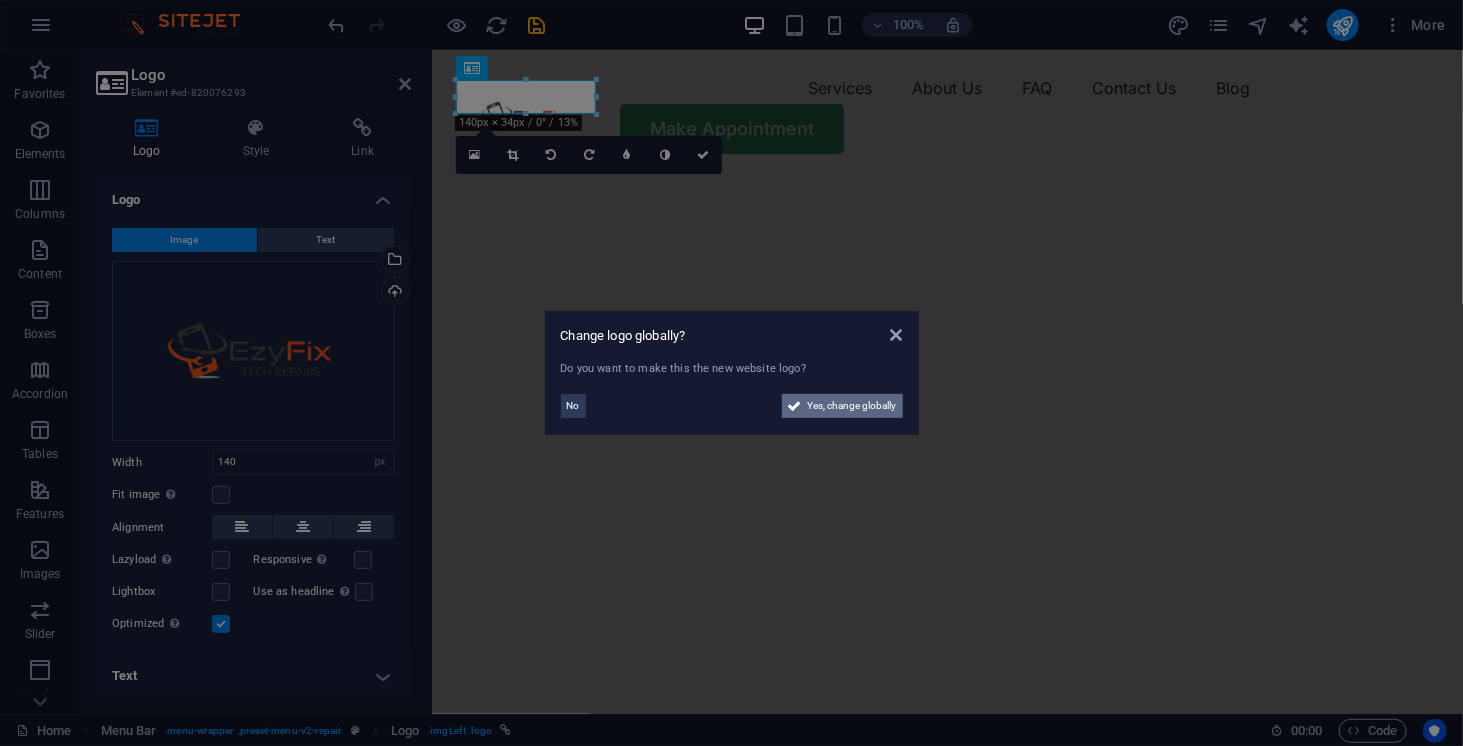 click on "Yes, change globally" at bounding box center [852, 406] 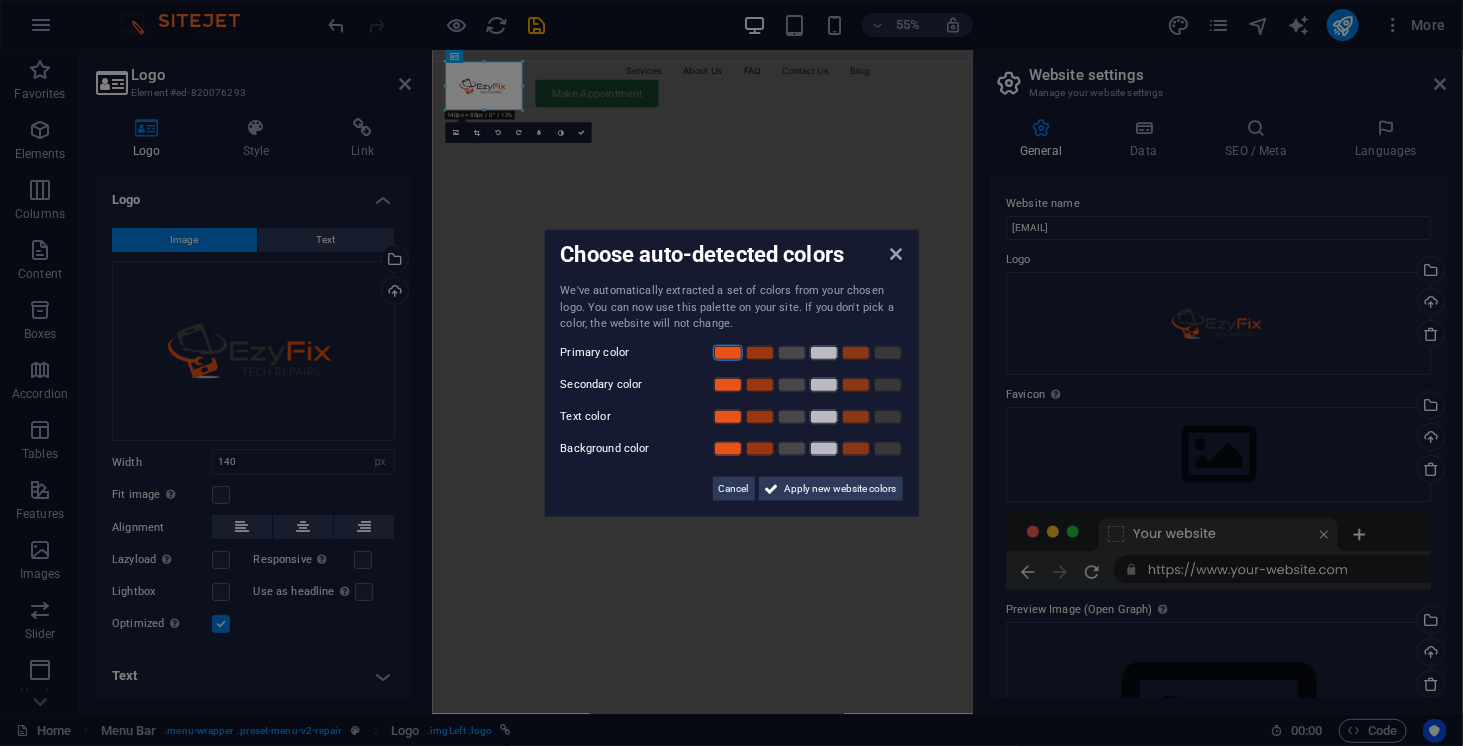 click at bounding box center [728, 352] 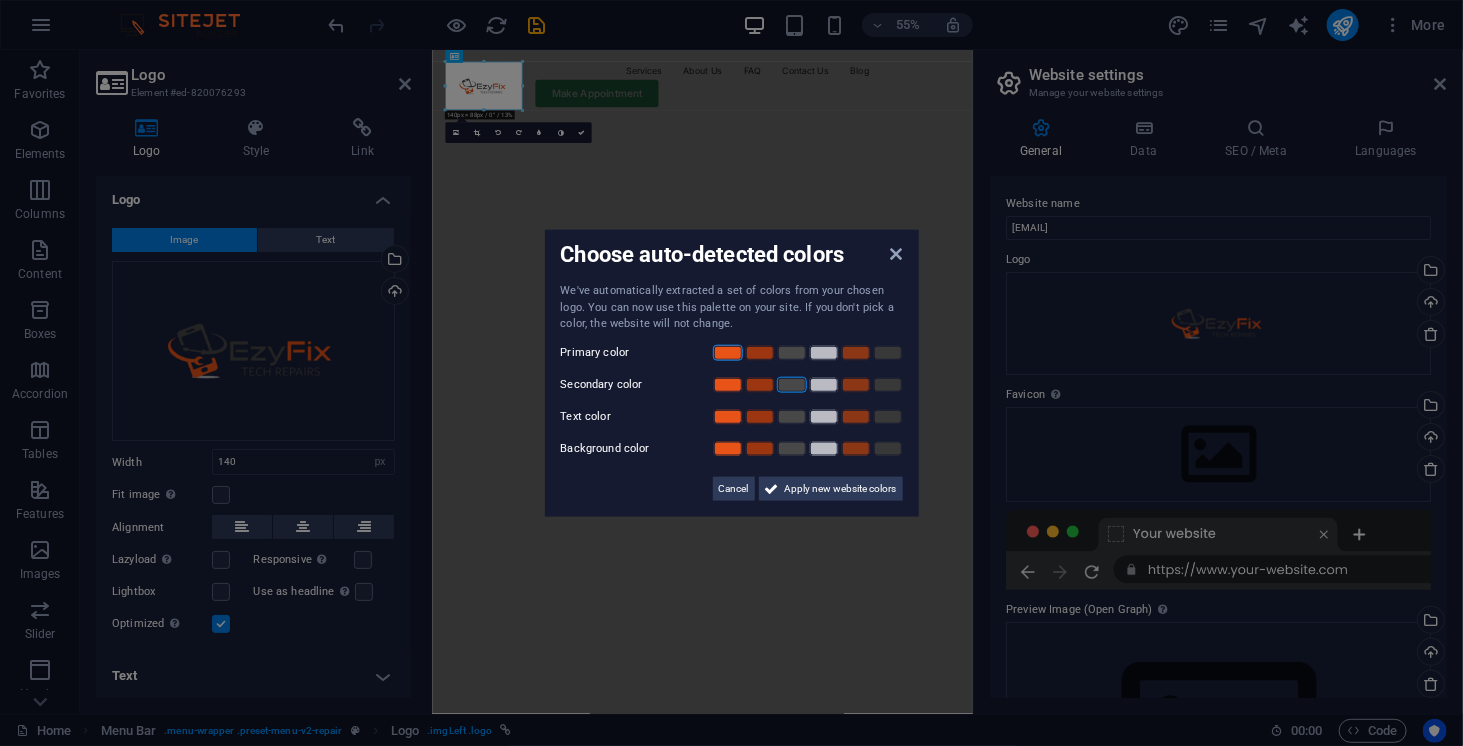 click at bounding box center [792, 384] 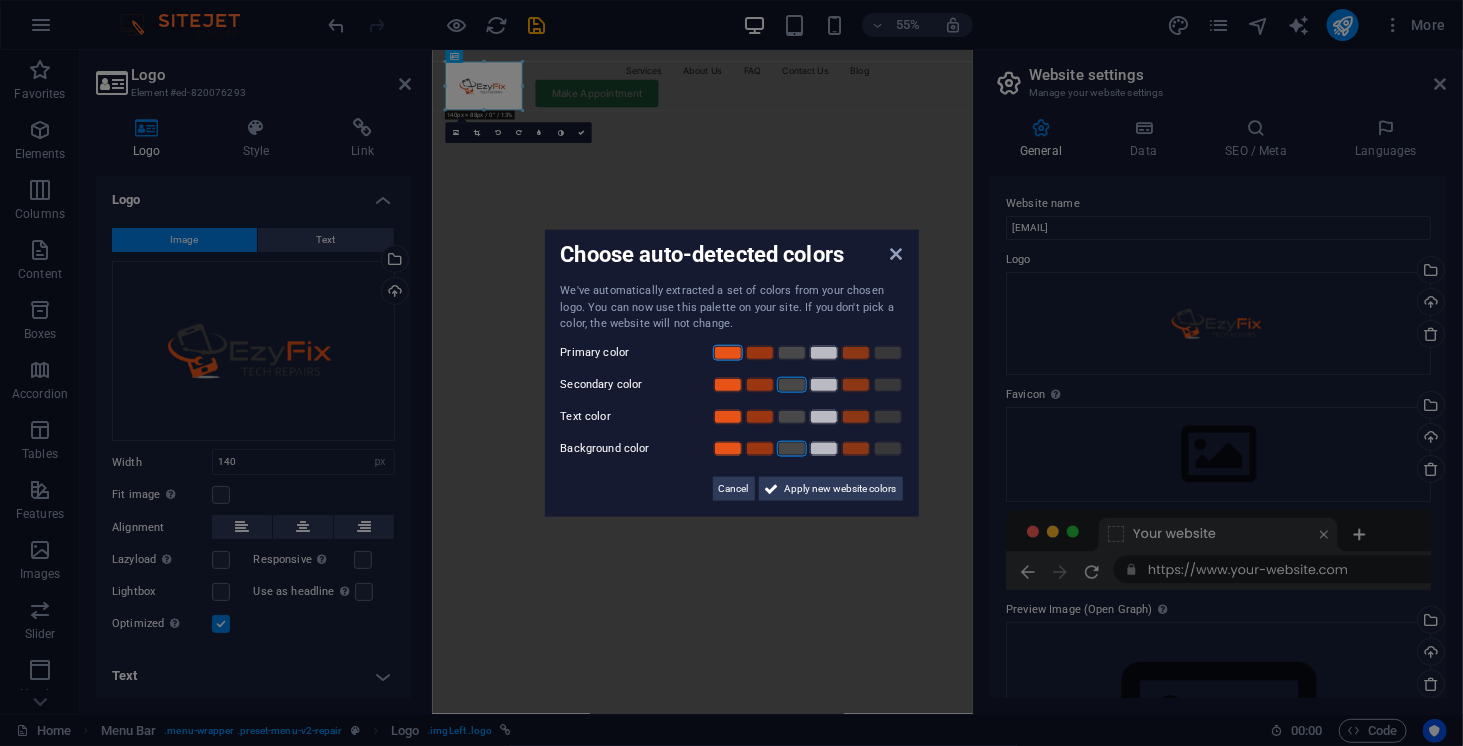 click at bounding box center [792, 448] 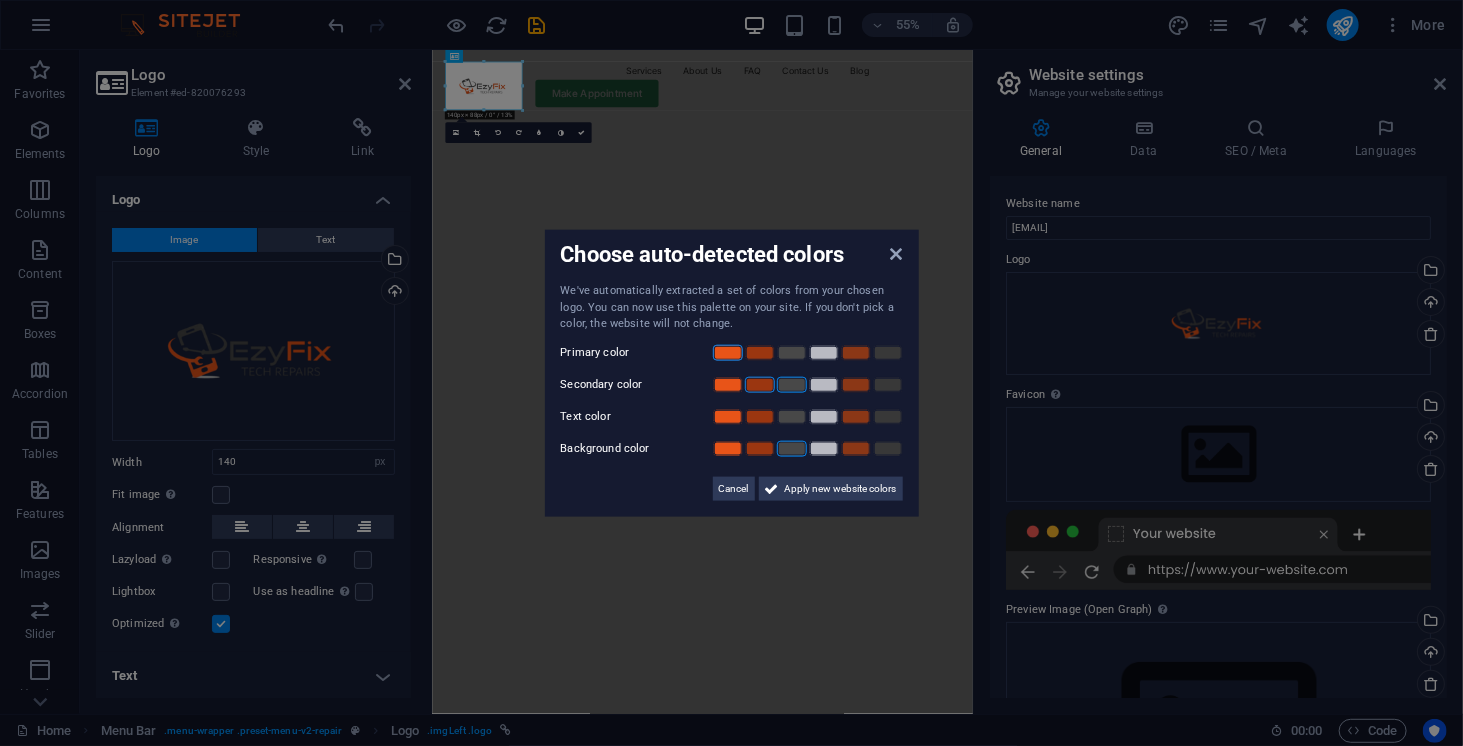 click at bounding box center [760, 384] 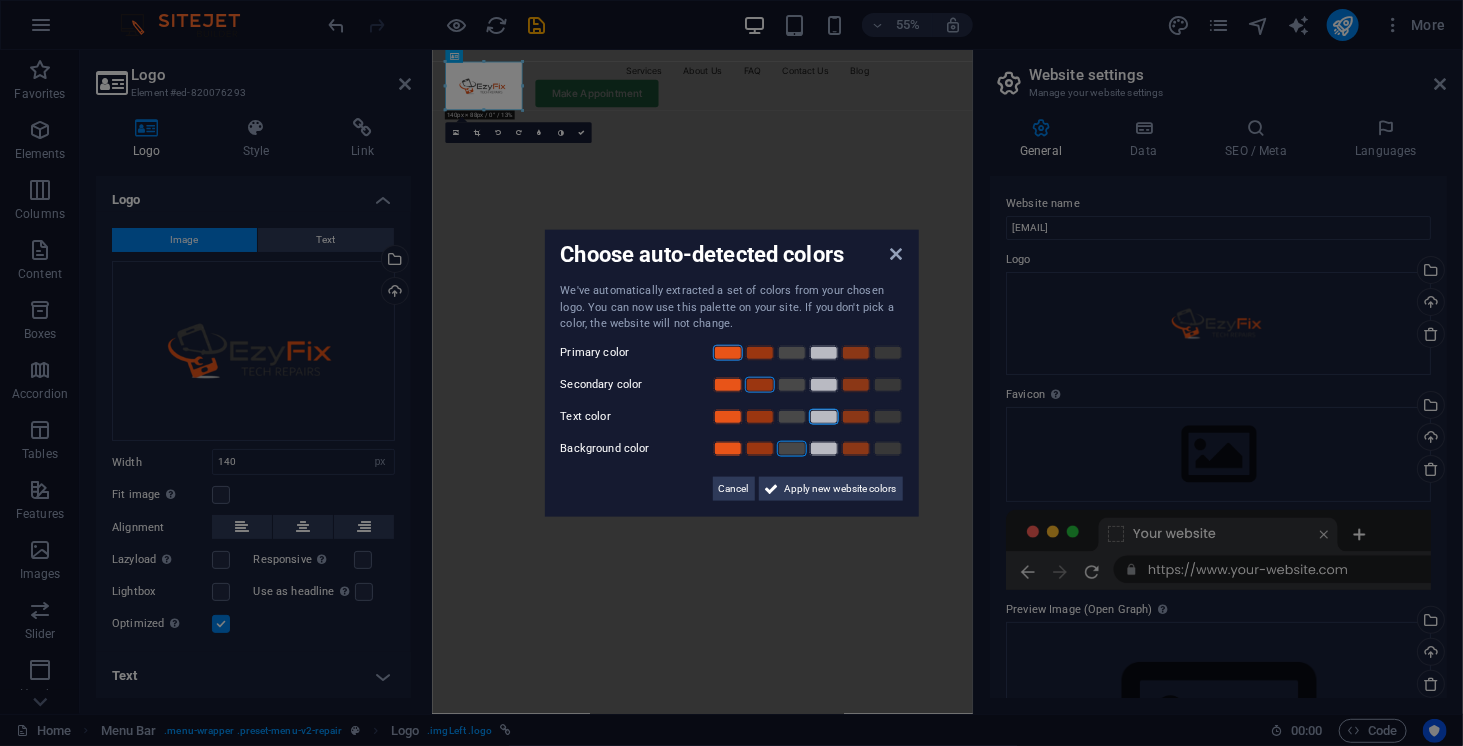 click at bounding box center (824, 416) 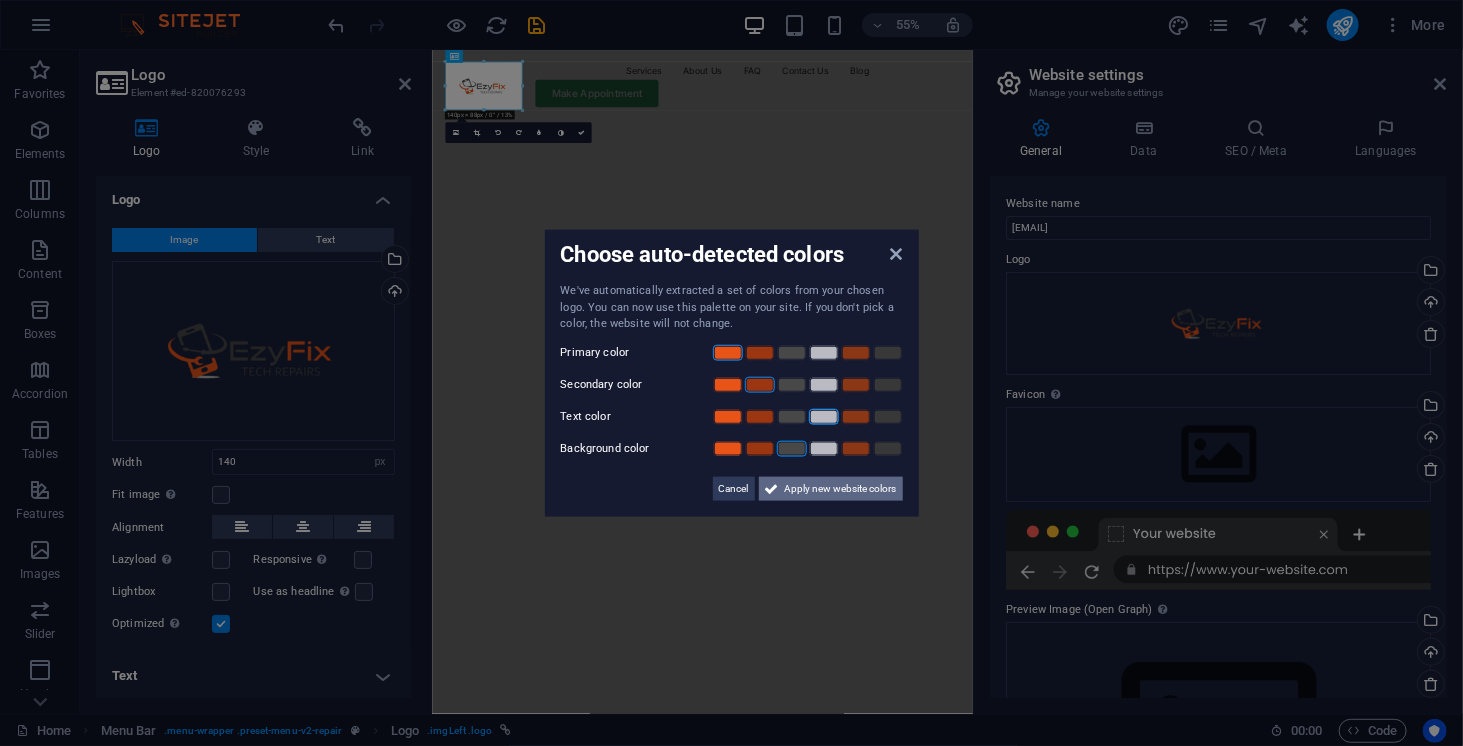 click on "Apply new website colors" at bounding box center (841, 488) 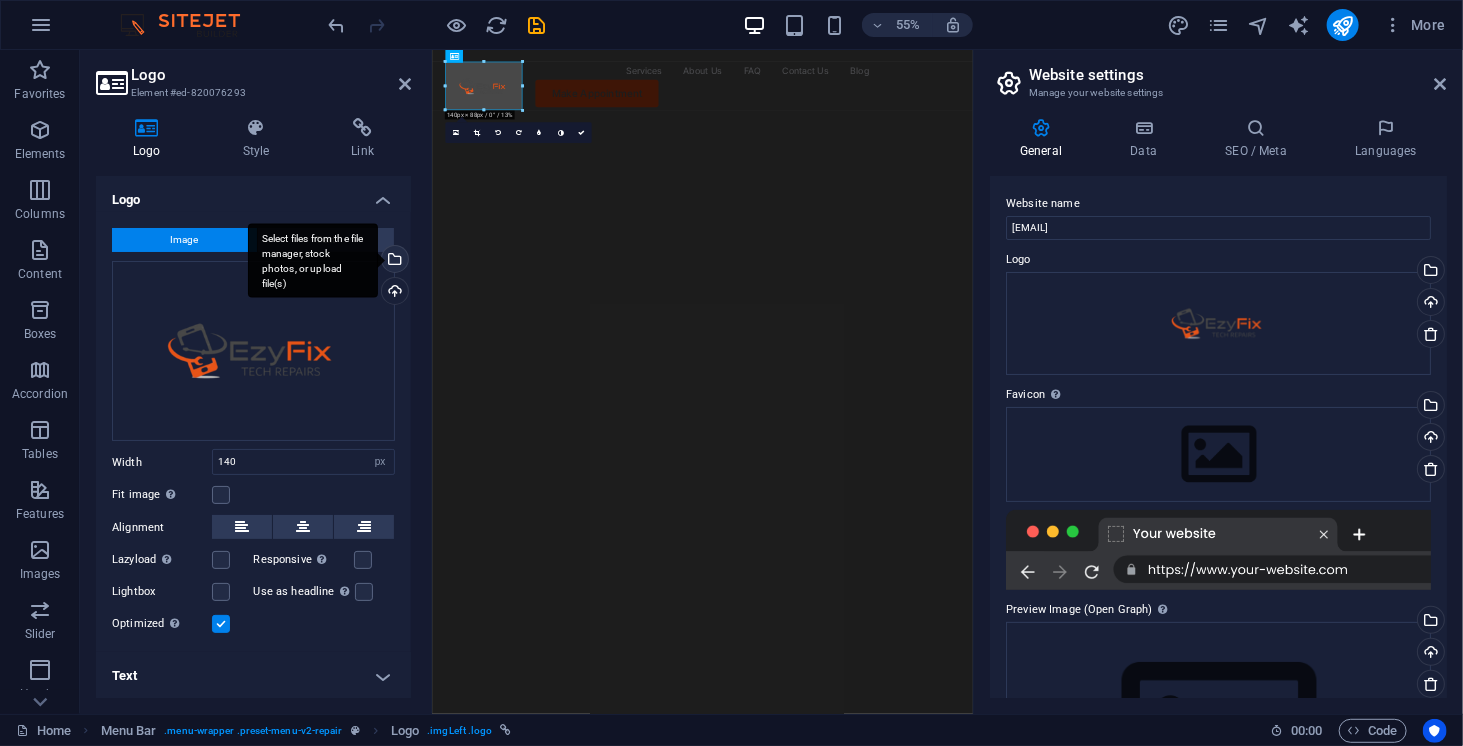 click on "Select files from the file manager, stock photos, or upload file(s)" at bounding box center [313, 260] 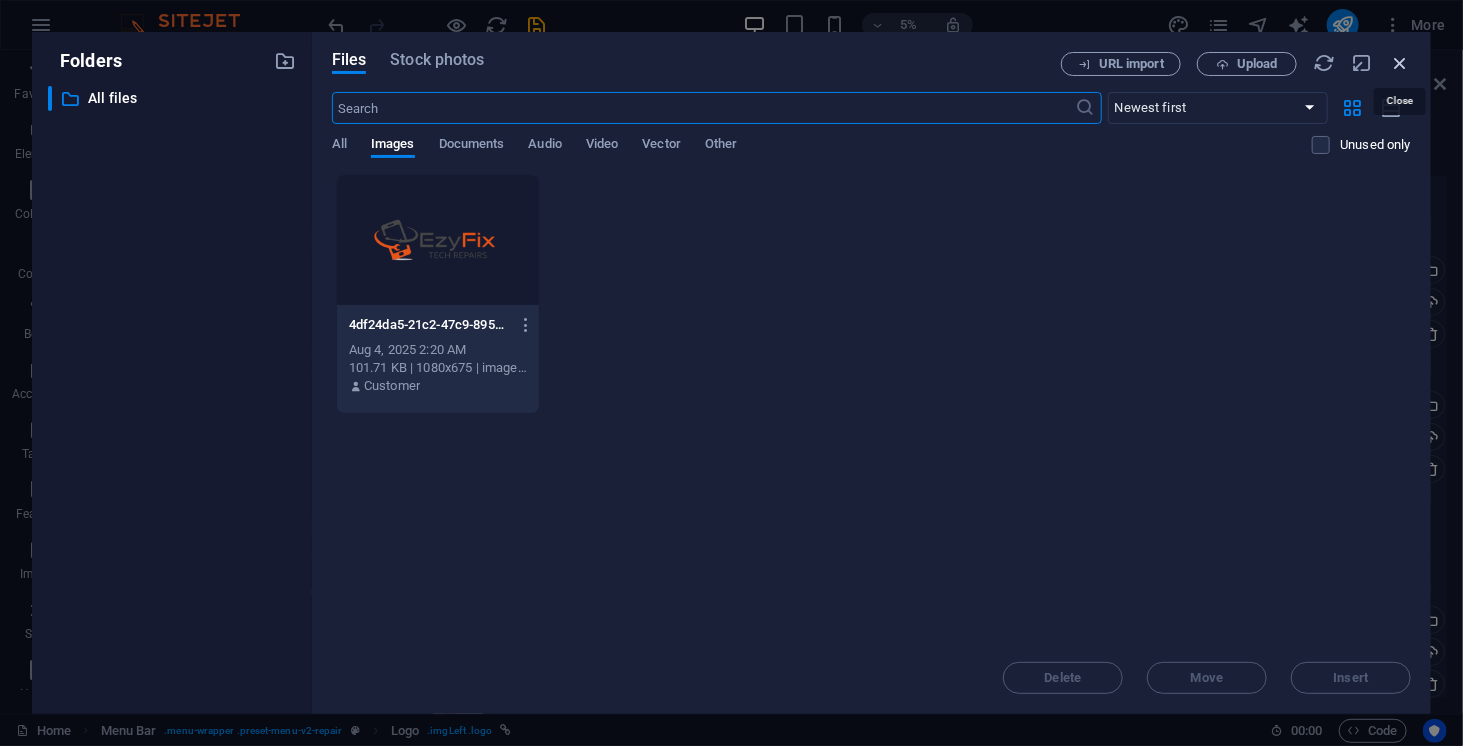 click at bounding box center (1400, 63) 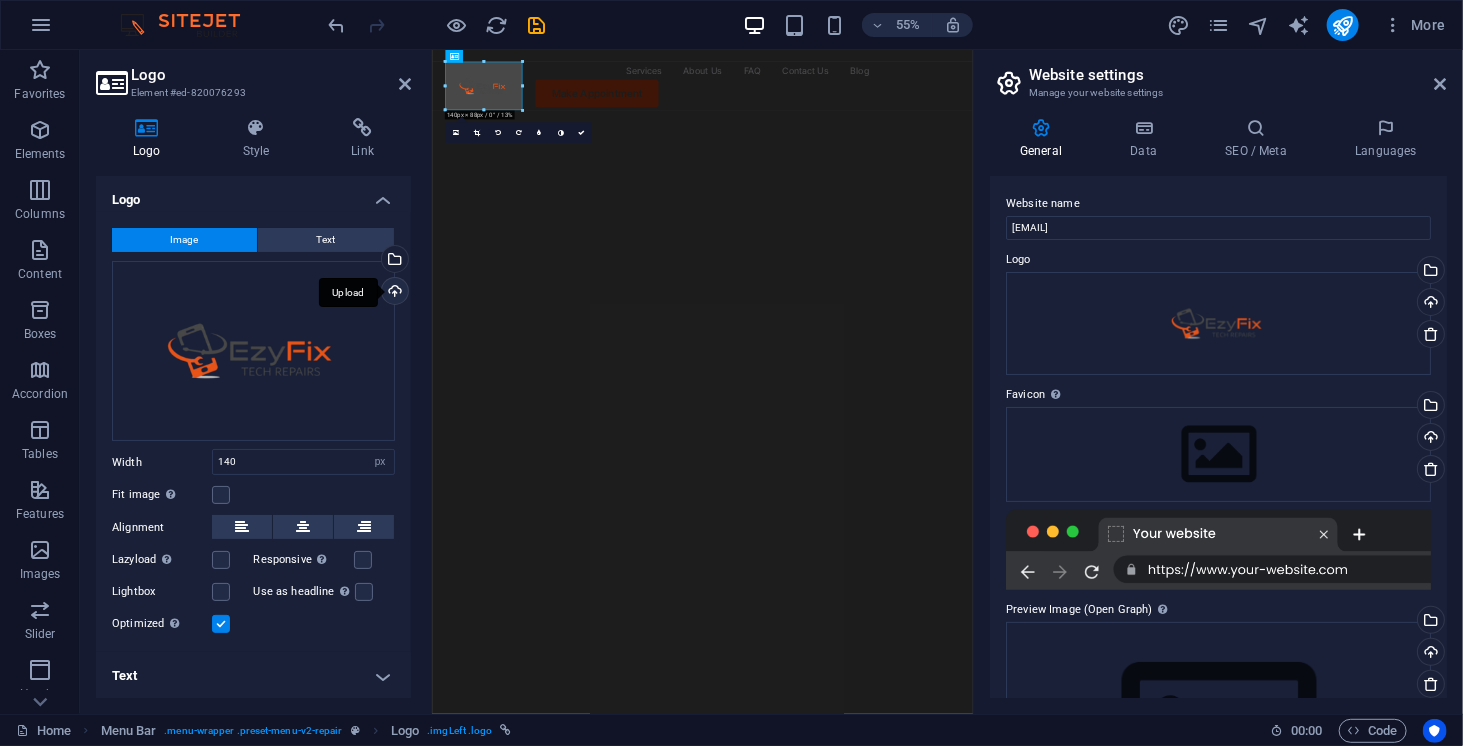 click on "Upload" at bounding box center [393, 293] 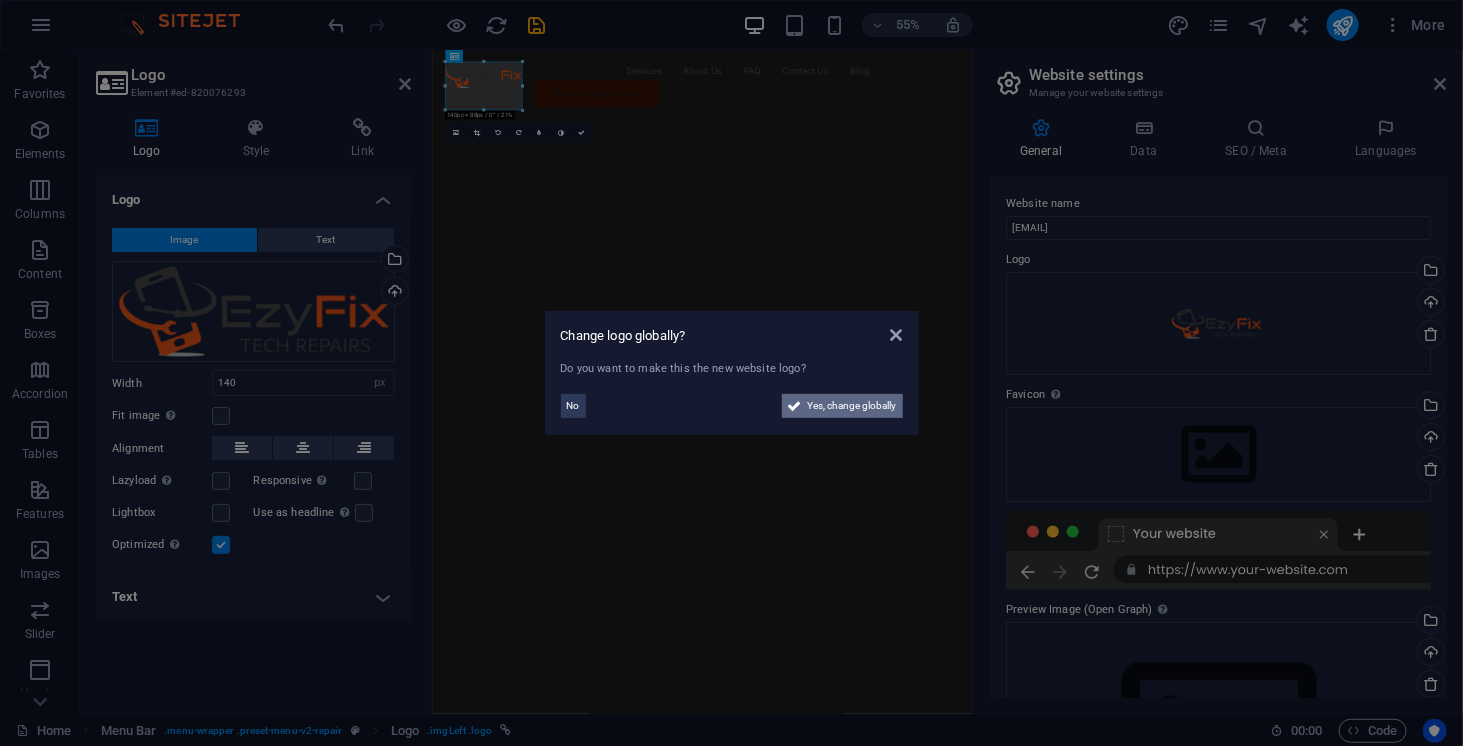 click on "Yes, change globally" at bounding box center (852, 406) 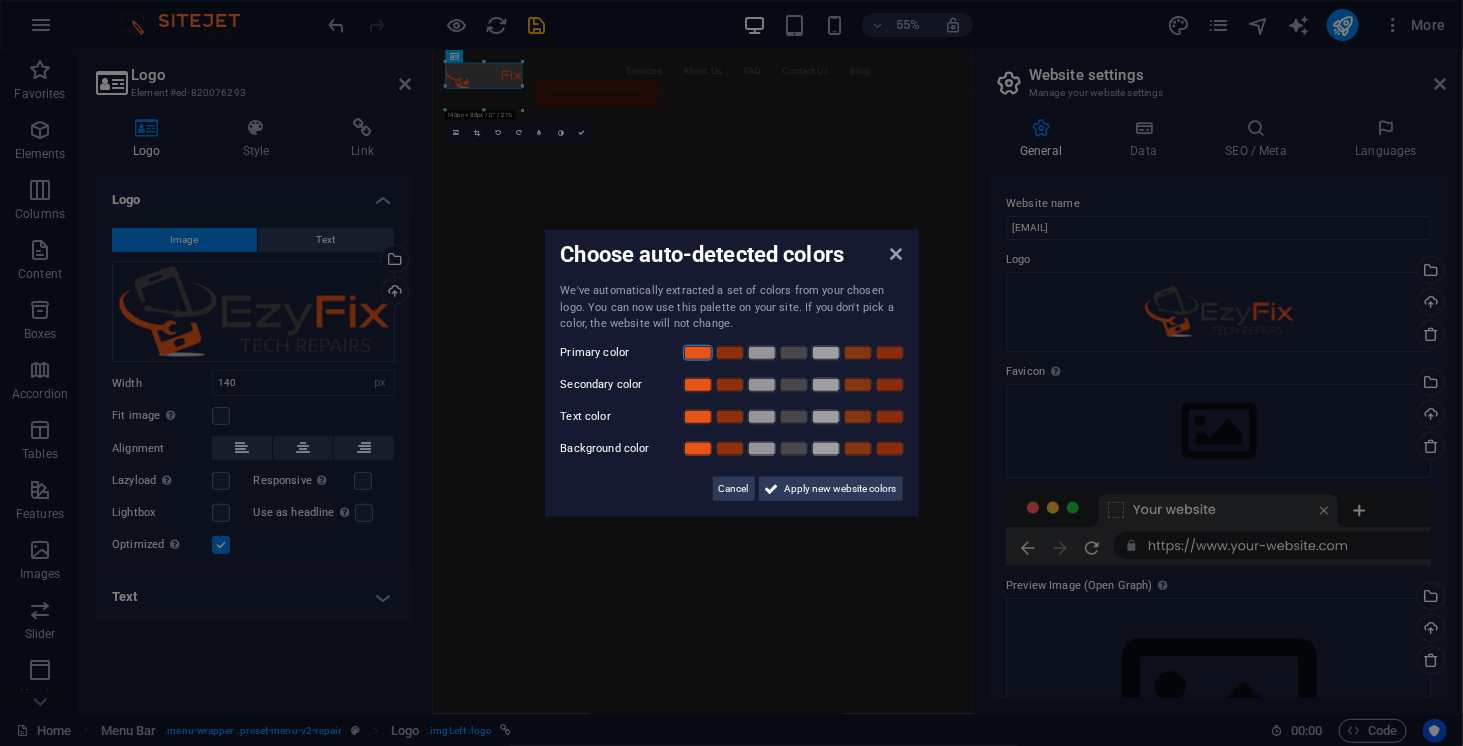 click at bounding box center (698, 352) 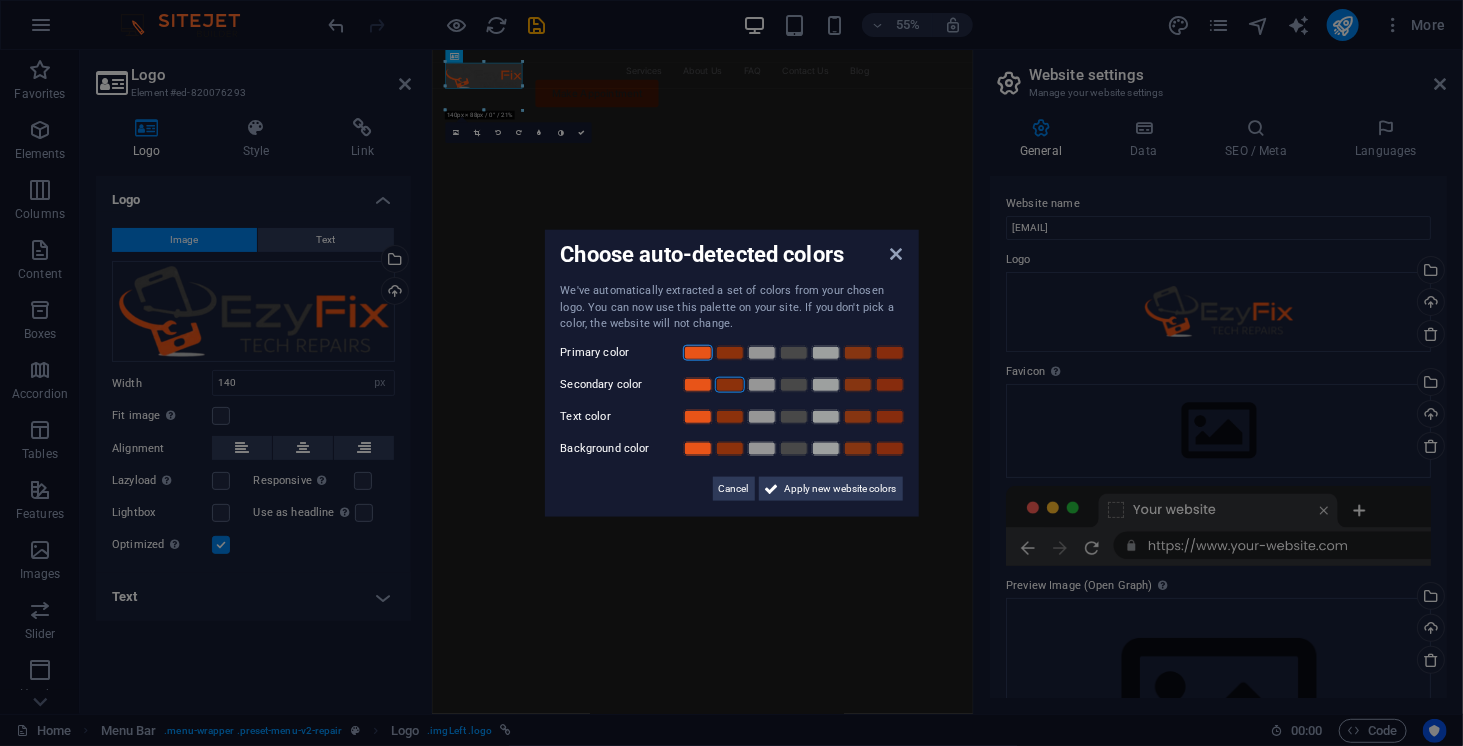 click at bounding box center [730, 384] 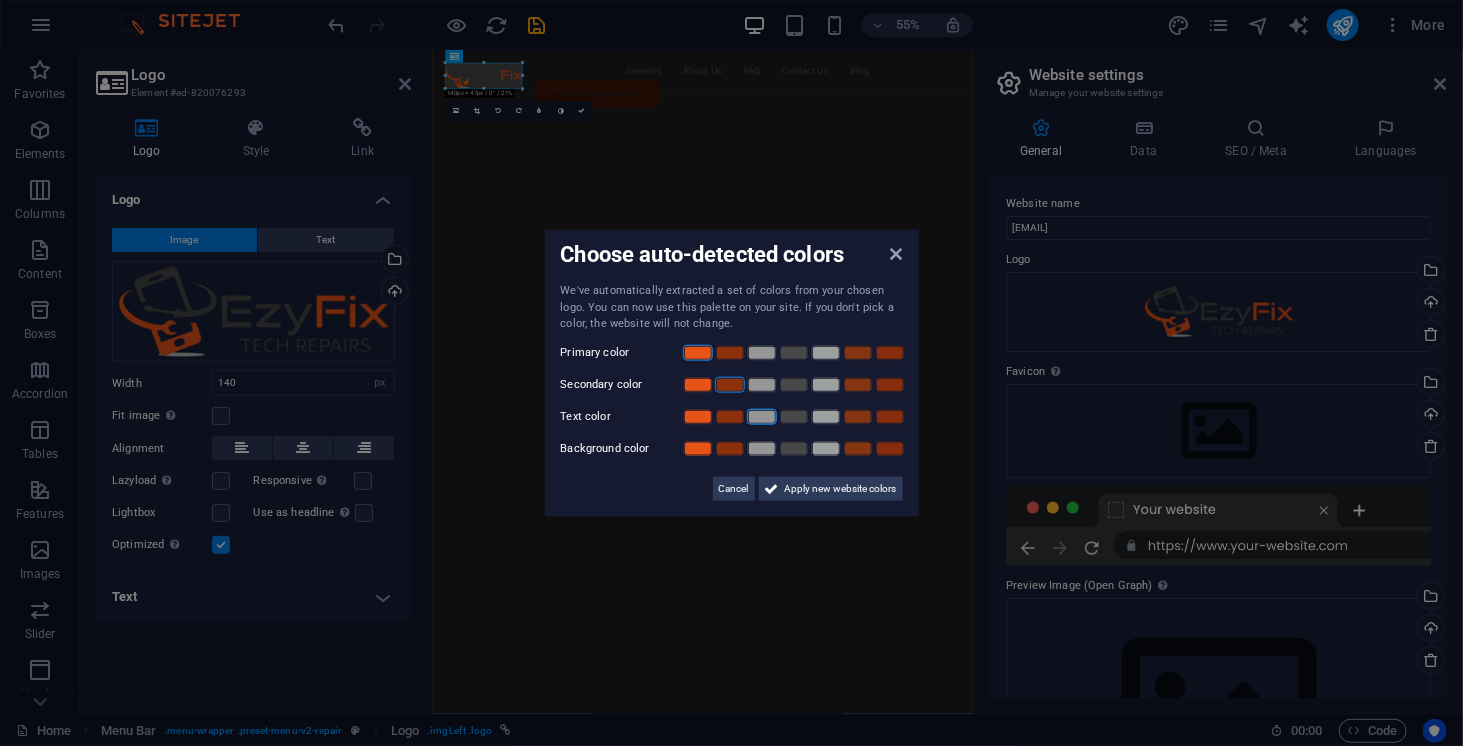 click at bounding box center (762, 416) 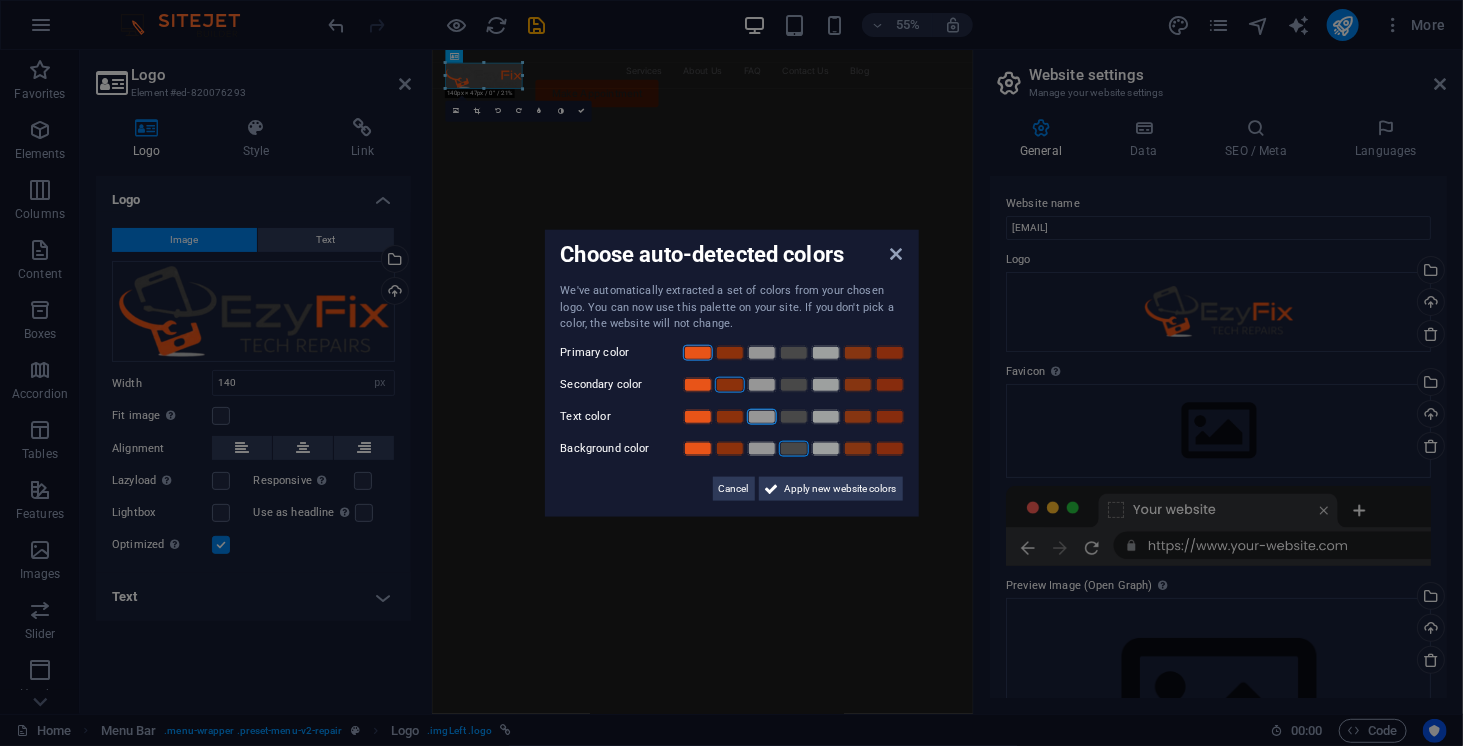 click at bounding box center (794, 448) 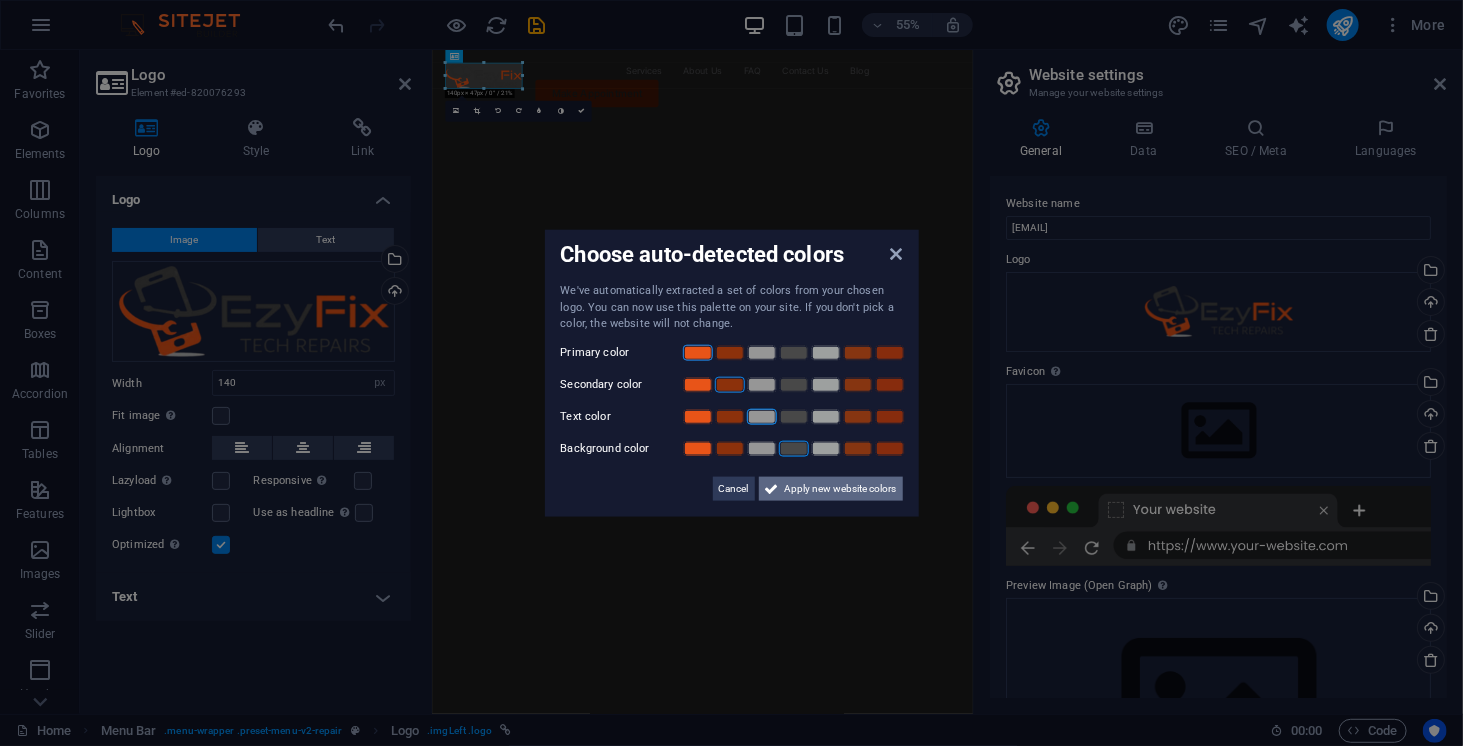 click on "Apply new website colors" at bounding box center (841, 488) 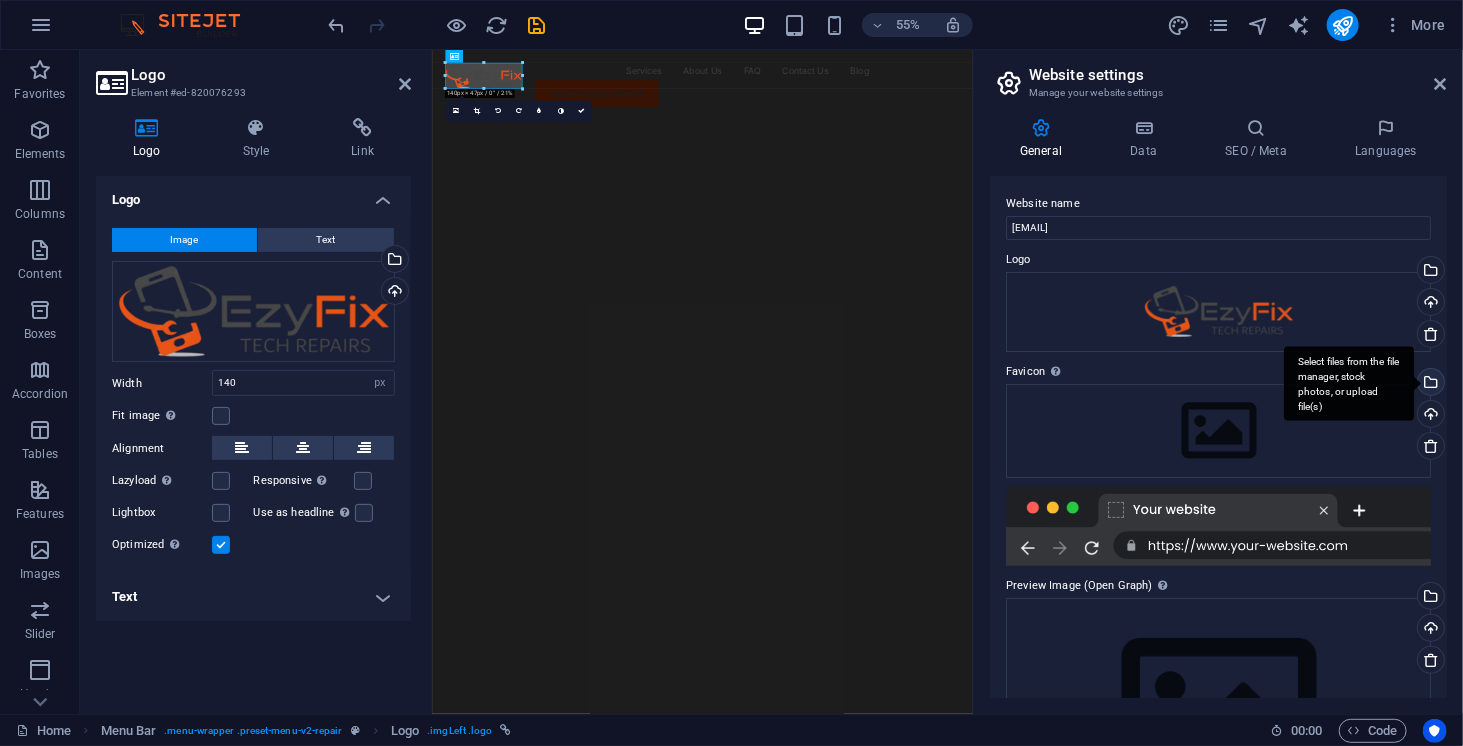 click on "Select files from the file manager, stock photos, or upload file(s)" at bounding box center [1429, 384] 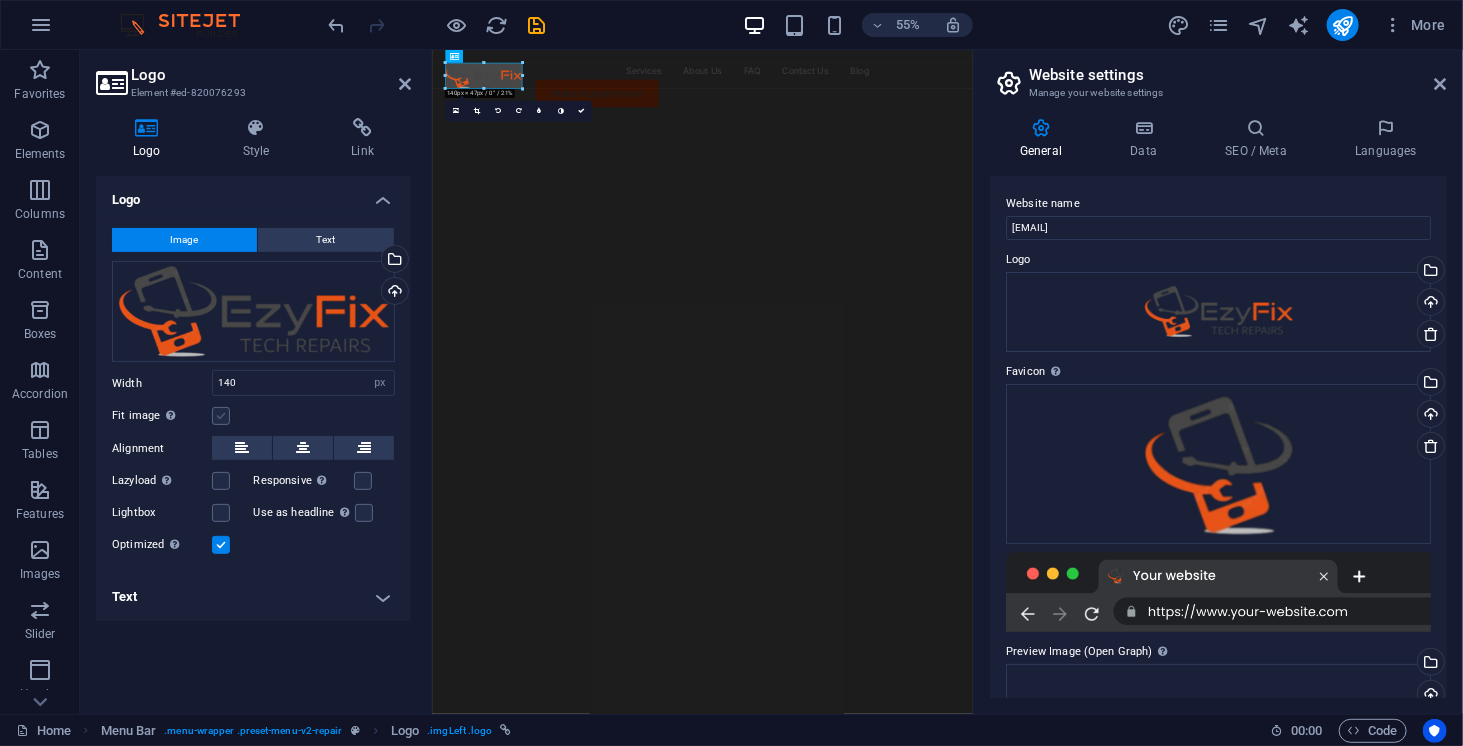 click at bounding box center [221, 416] 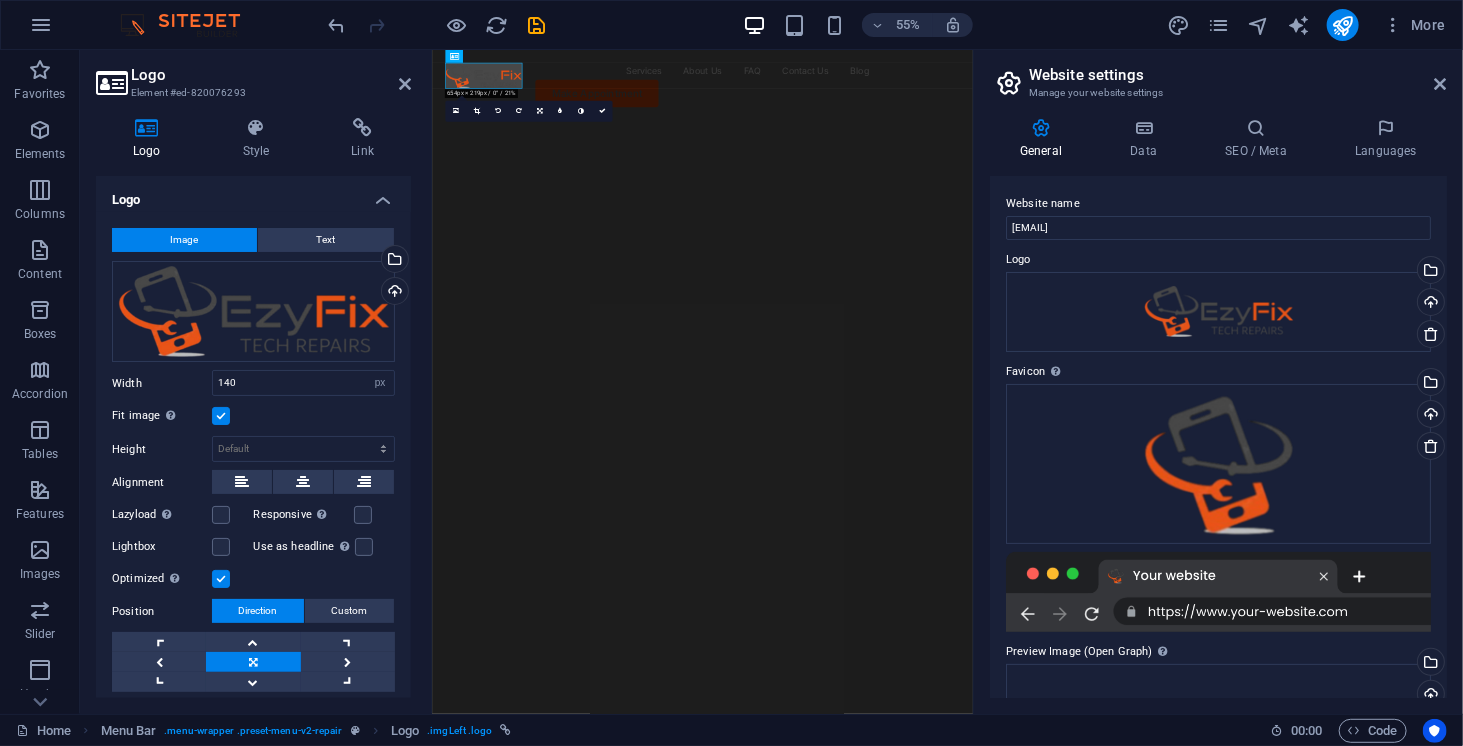 click at bounding box center (221, 416) 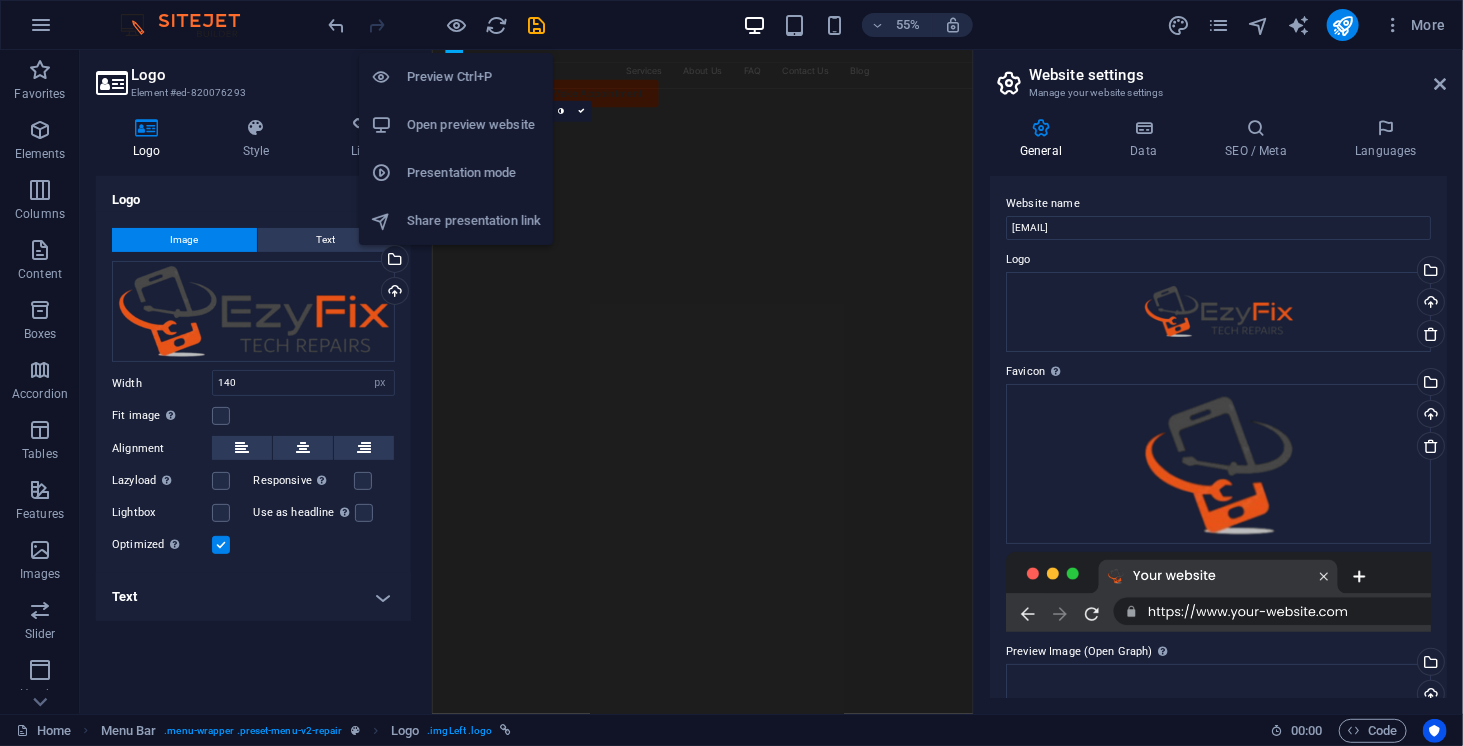 click on "Preview Ctrl+P" at bounding box center [474, 77] 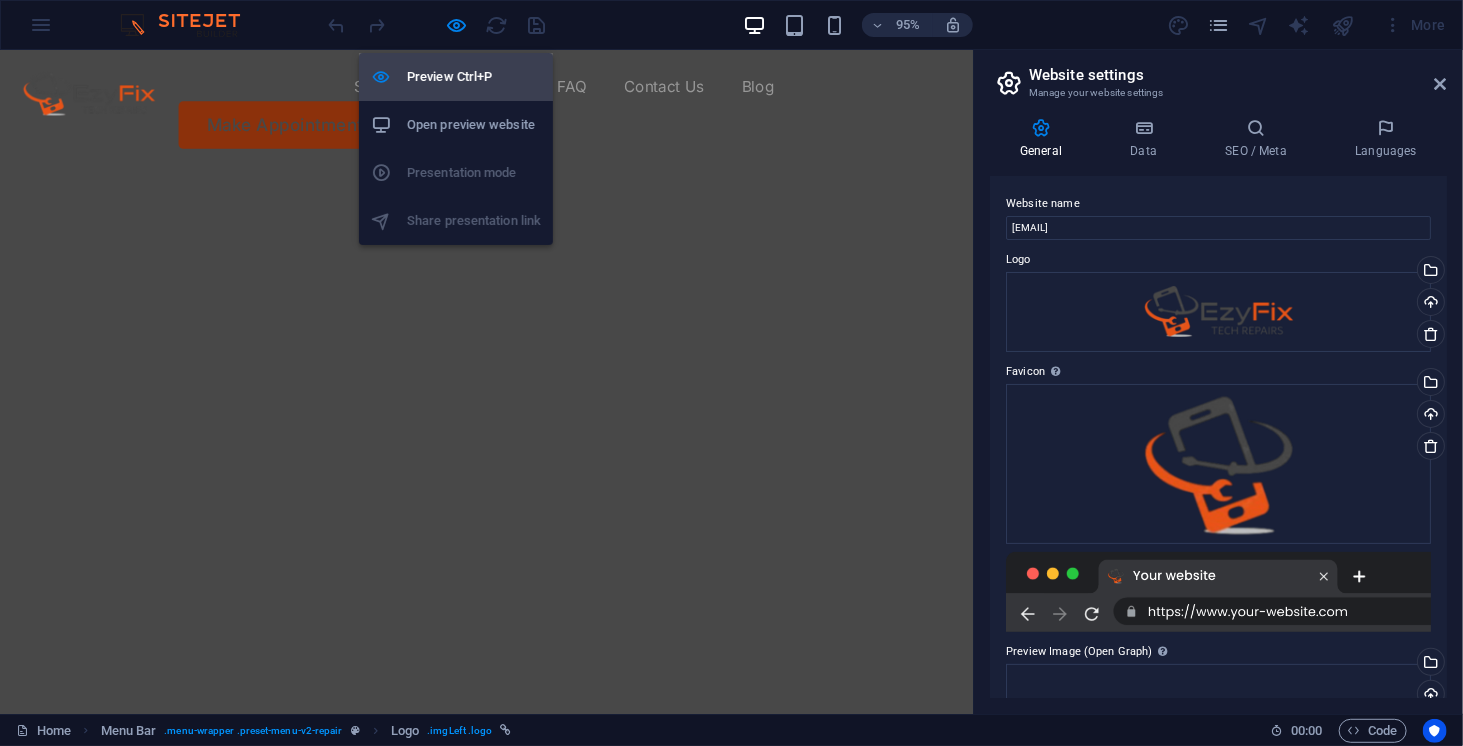 click on "Preview Ctrl+P" at bounding box center (474, 77) 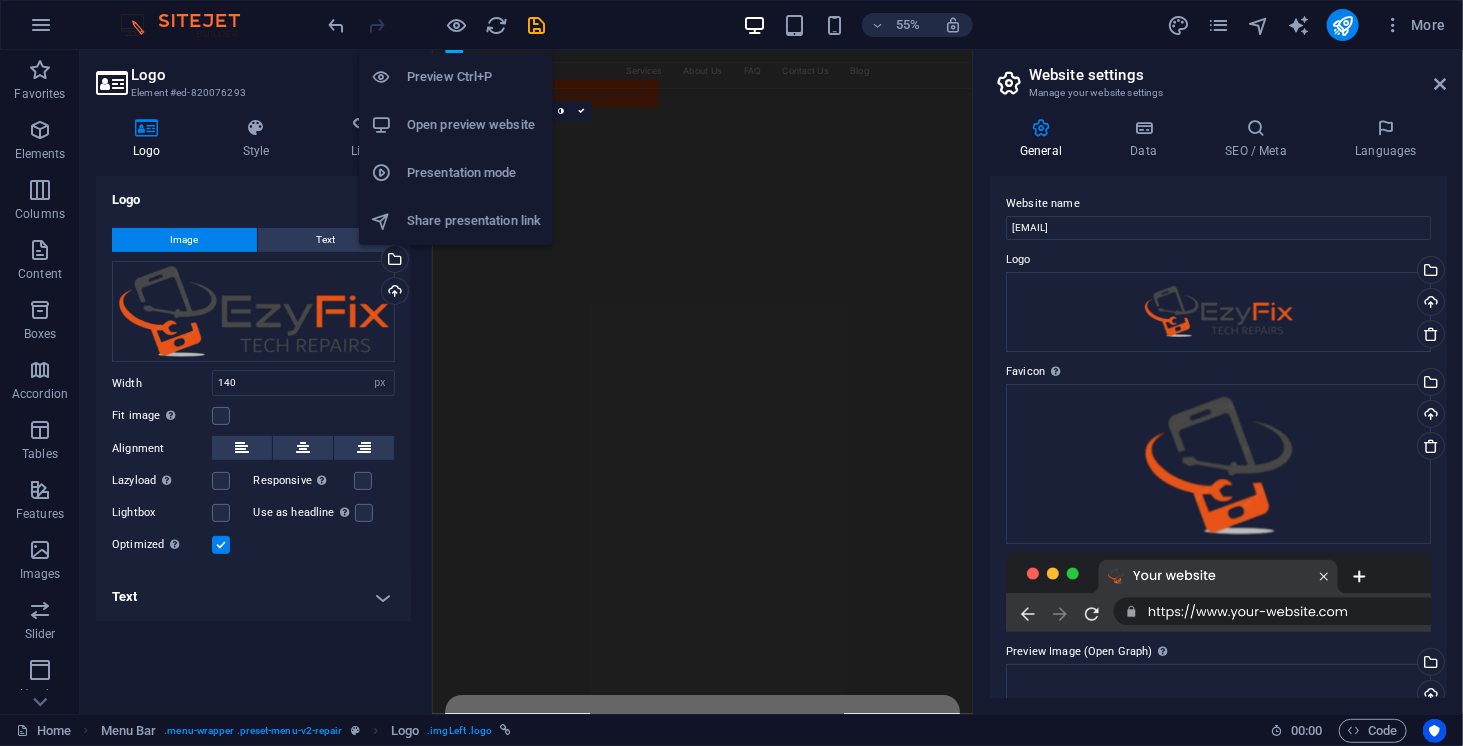 click on "Open preview website" at bounding box center (474, 125) 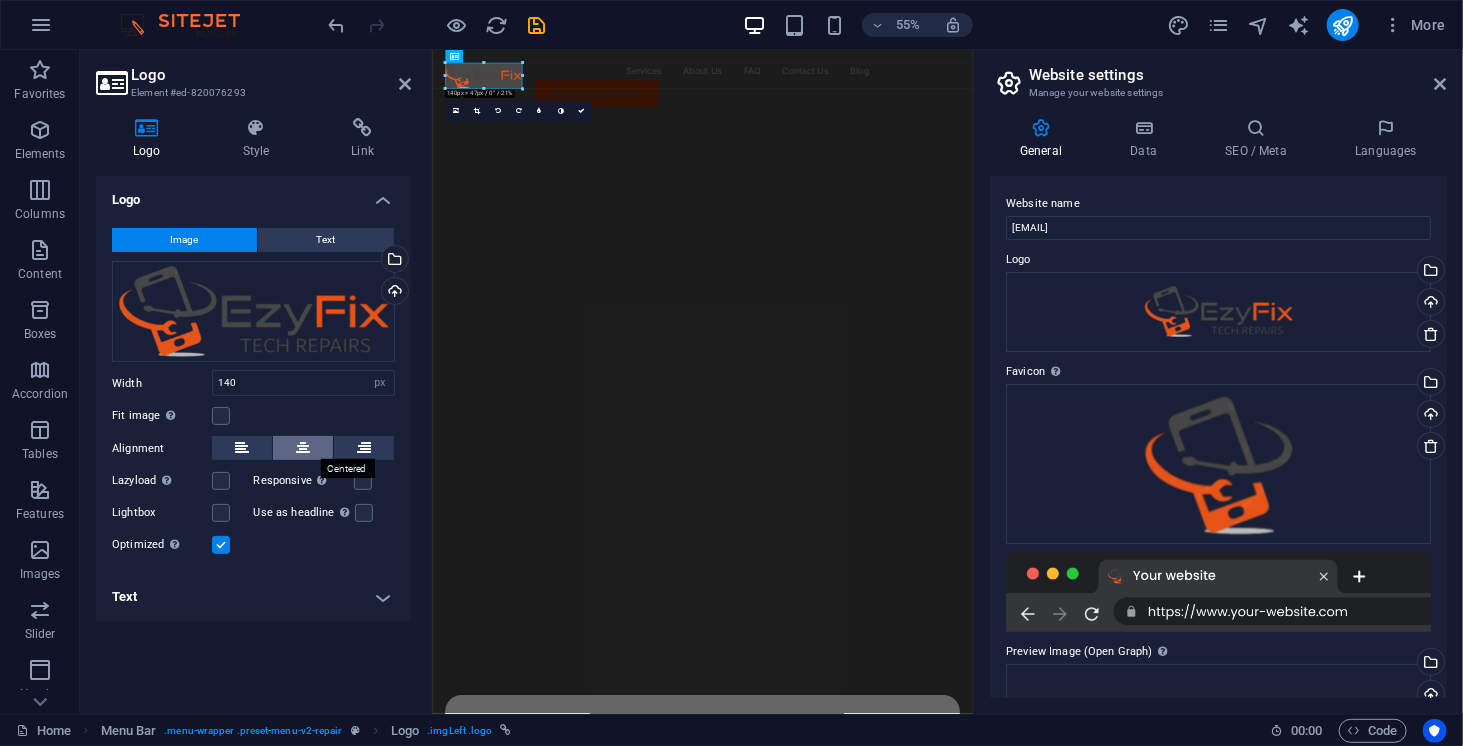 click at bounding box center [303, 448] 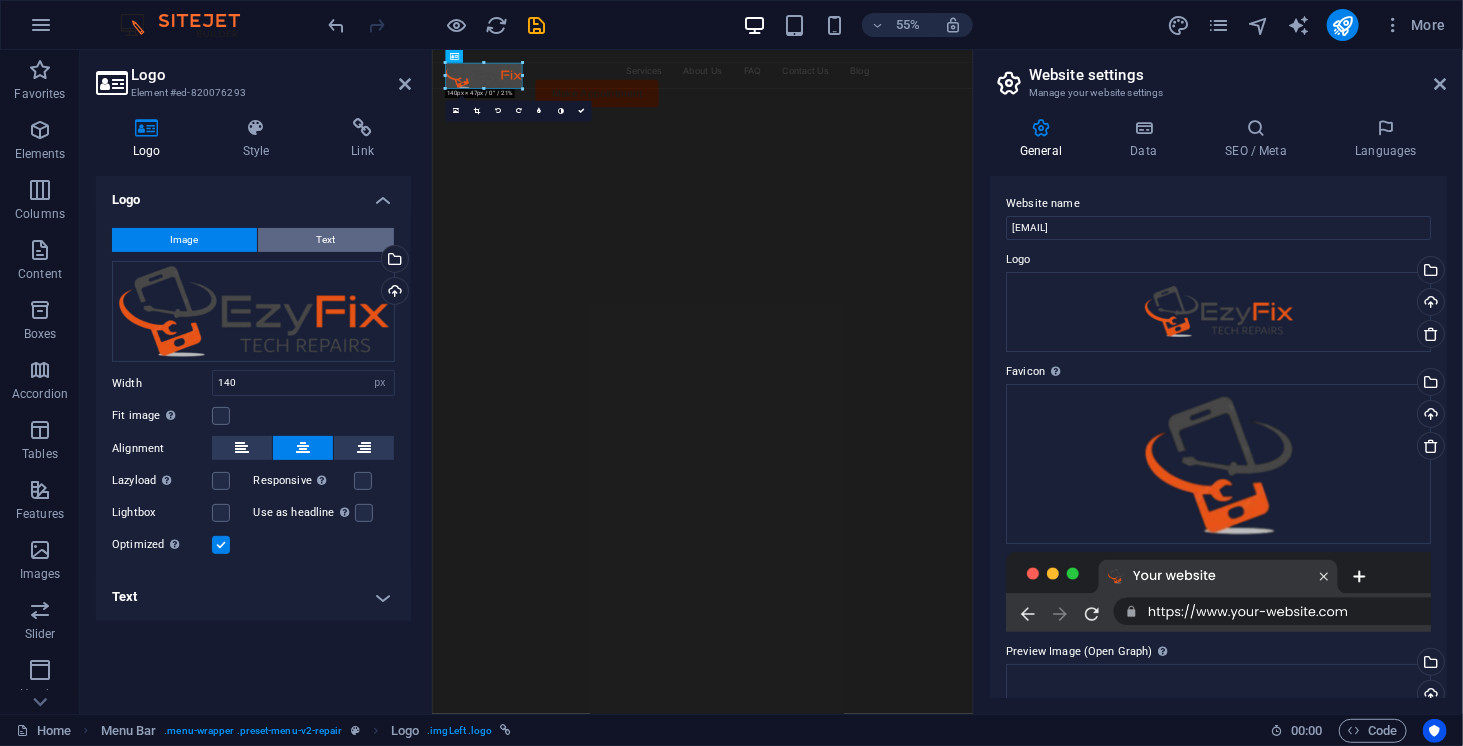type 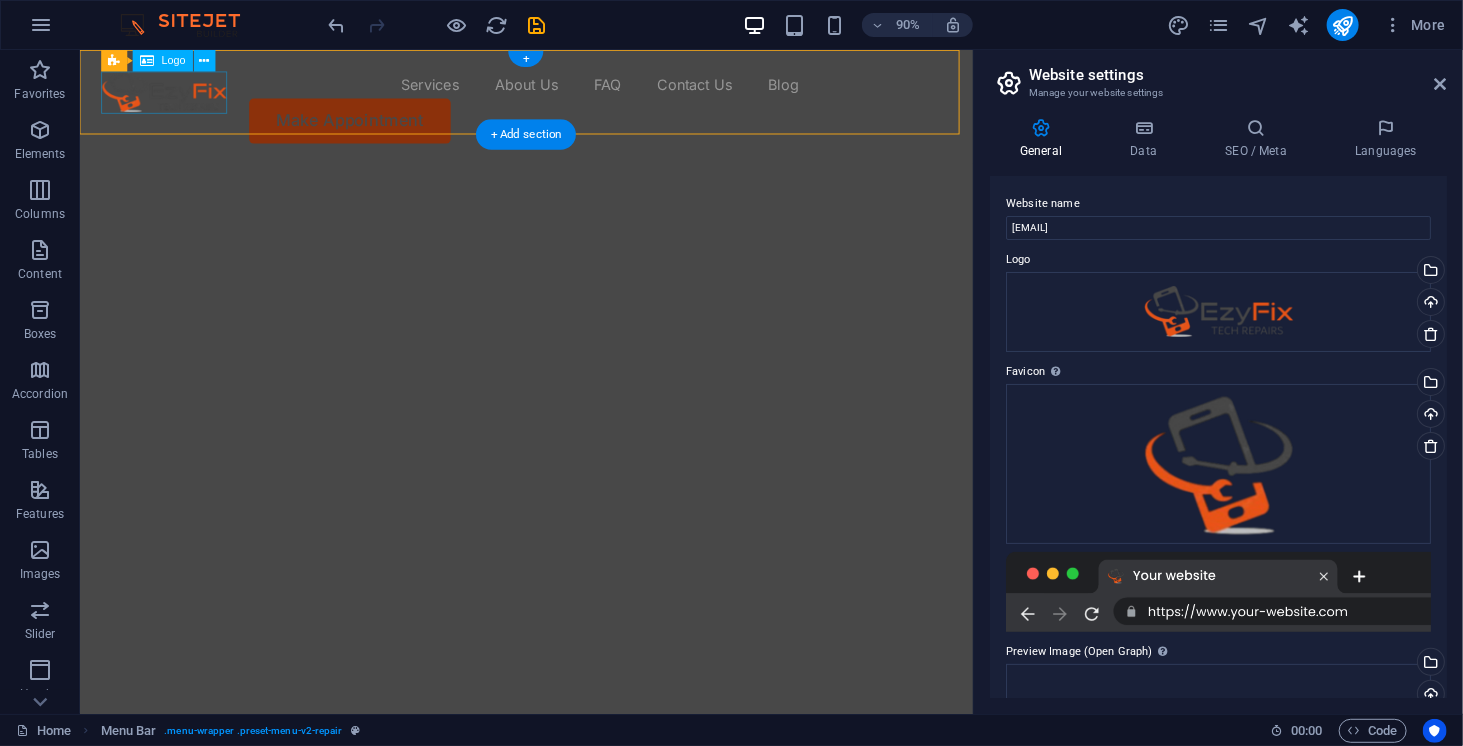 click at bounding box center (173, 95) 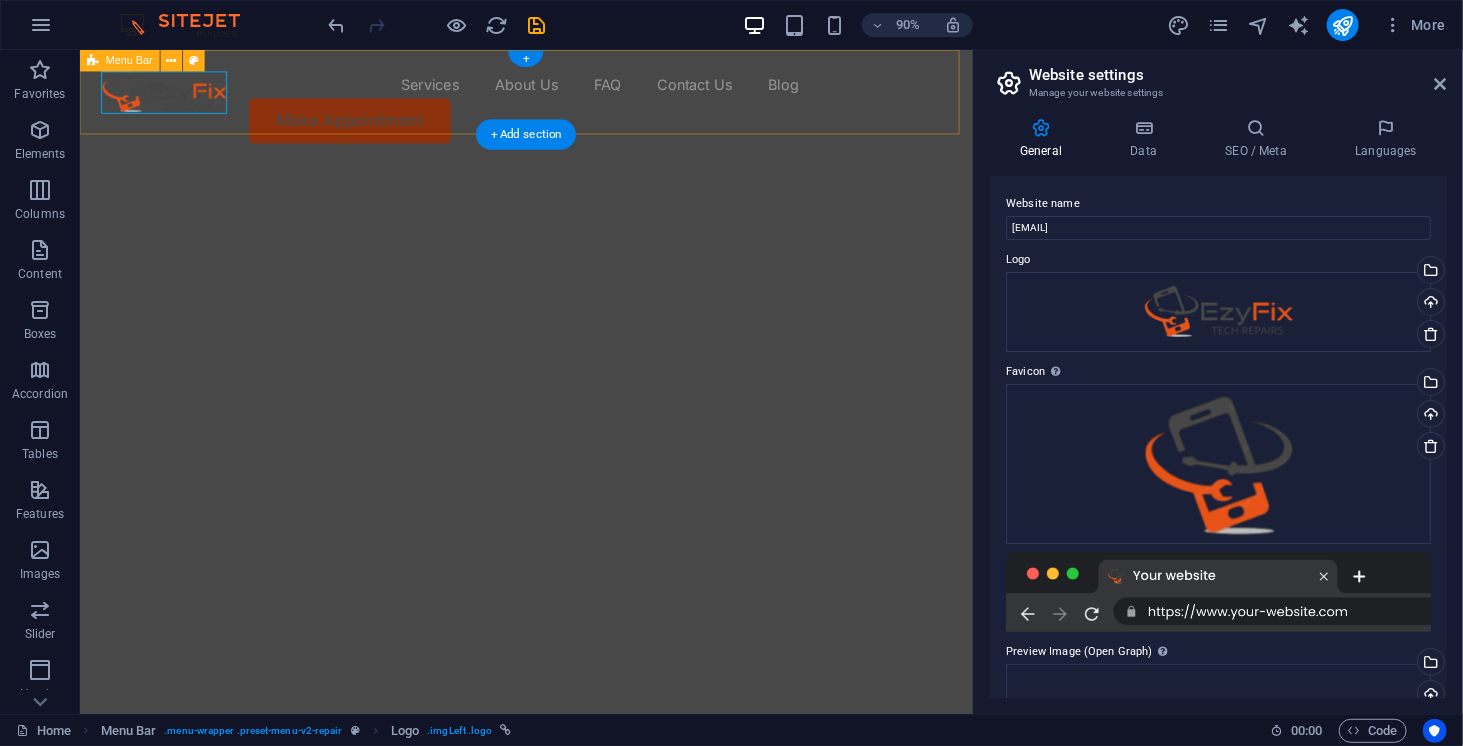 click on "Services About Us FAQ Contact Us Blog Make Appointment" at bounding box center [575, 113] 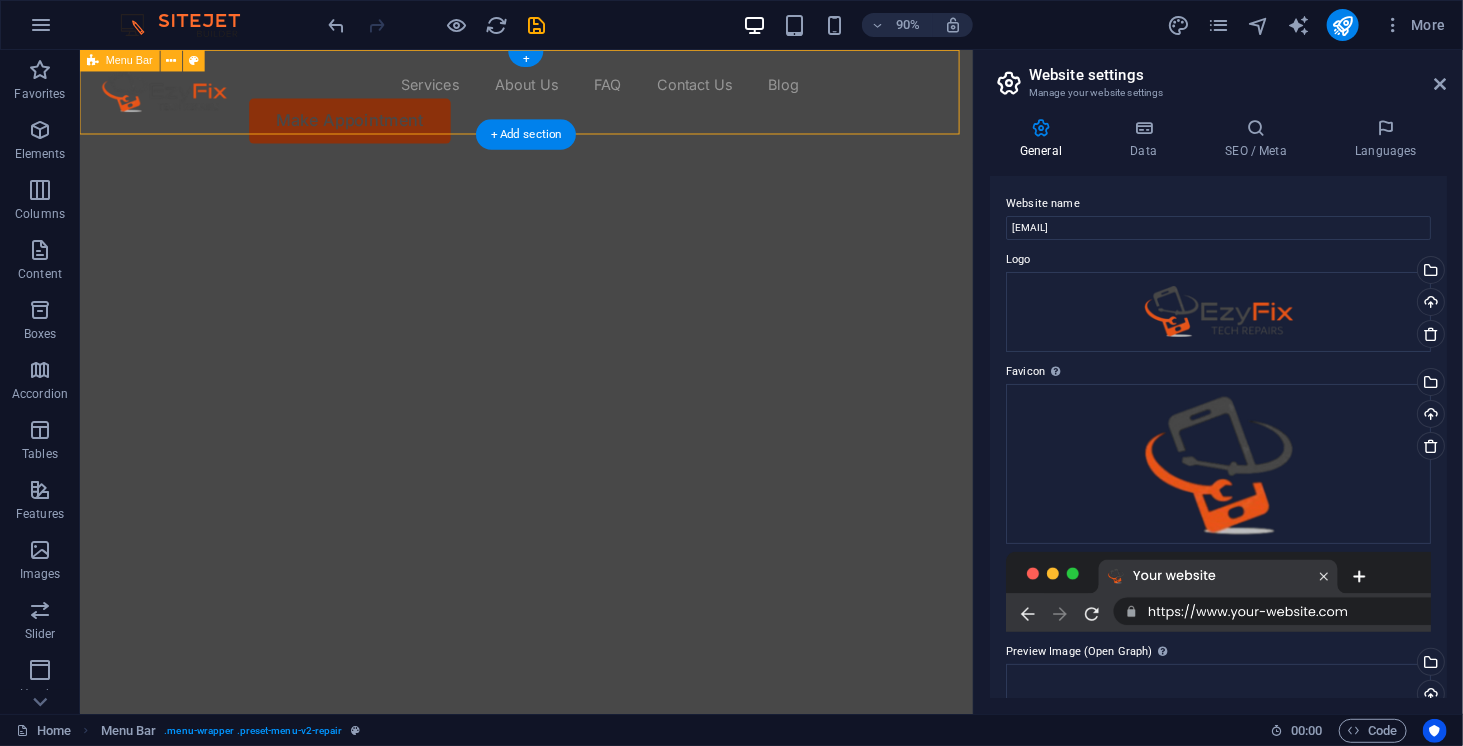 click on "Services About Us FAQ Contact Us Blog Make Appointment" at bounding box center [575, 113] 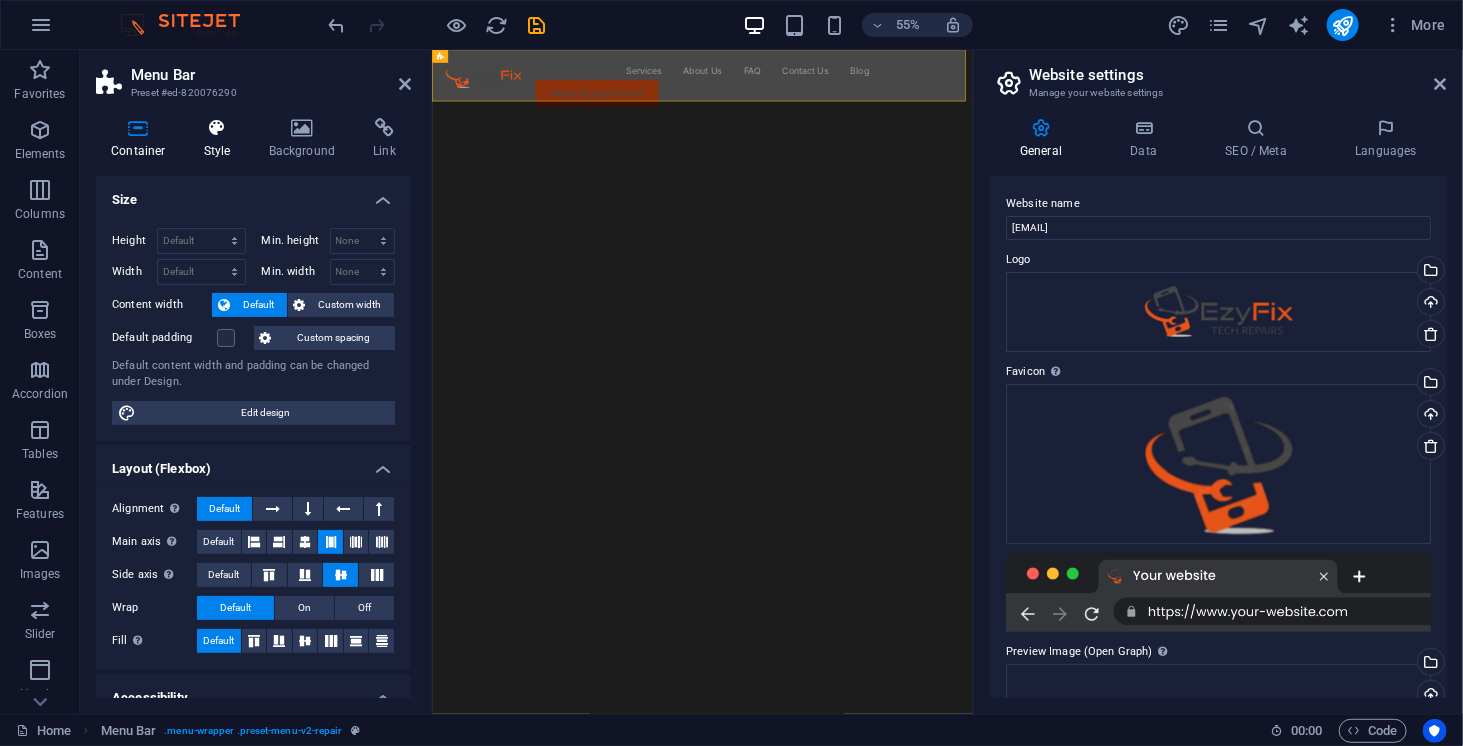 click at bounding box center [217, 128] 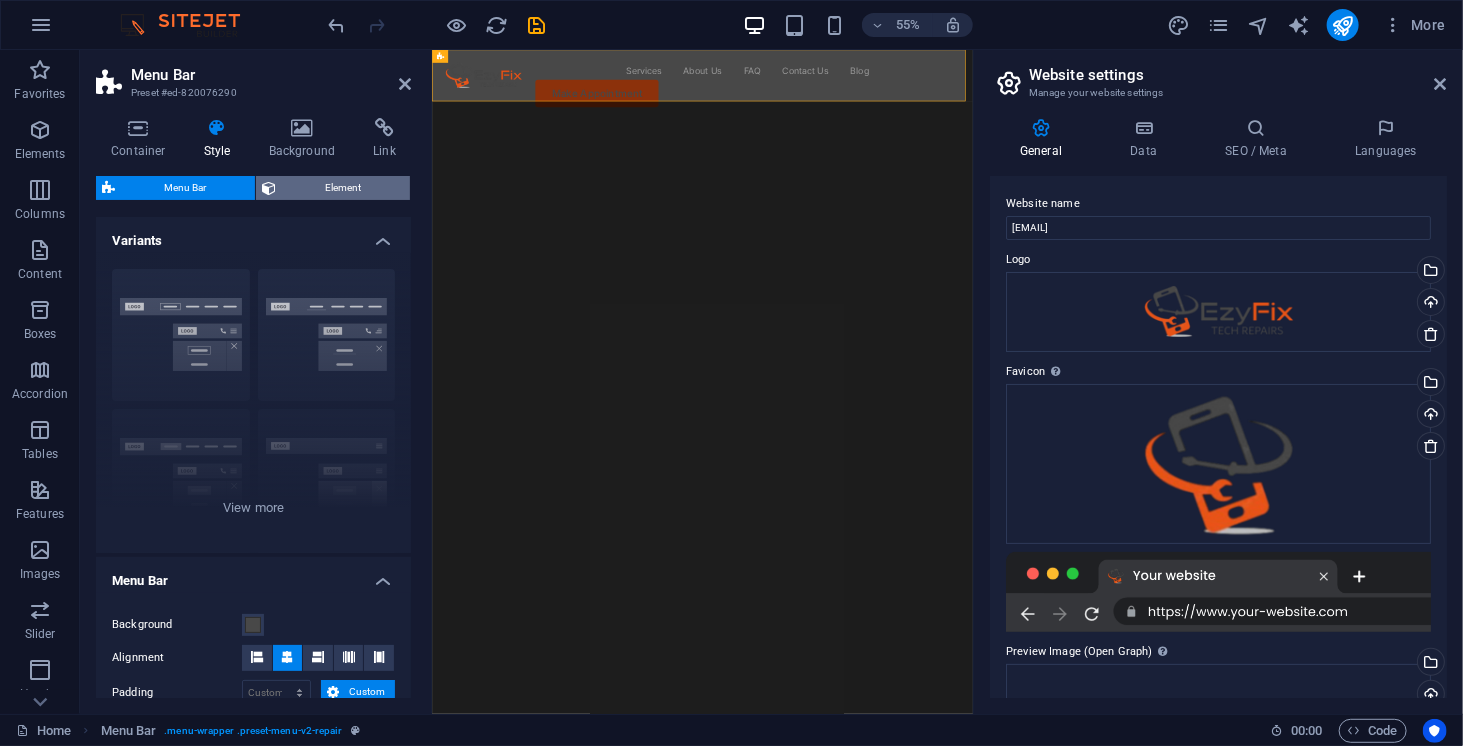 click on "Element" at bounding box center (343, 188) 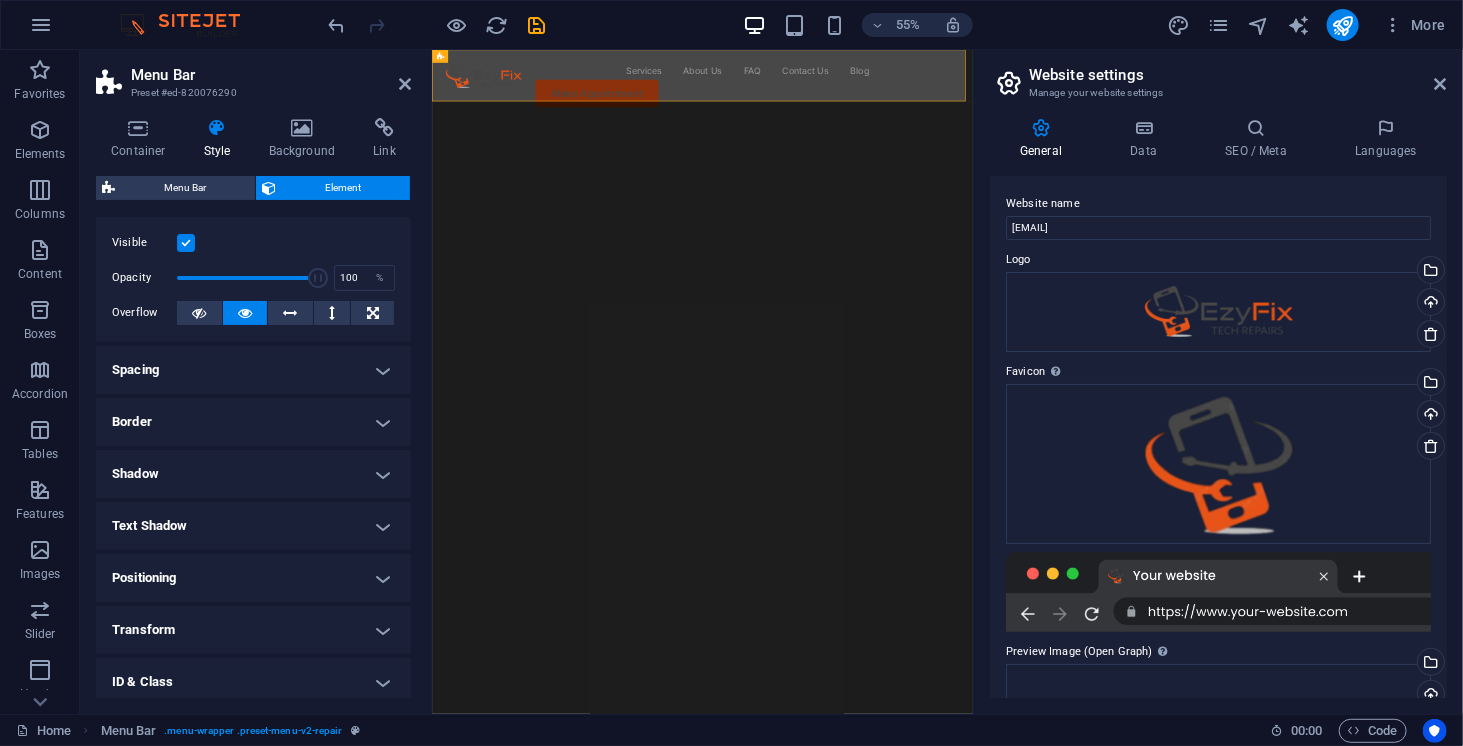 scroll, scrollTop: 0, scrollLeft: 0, axis: both 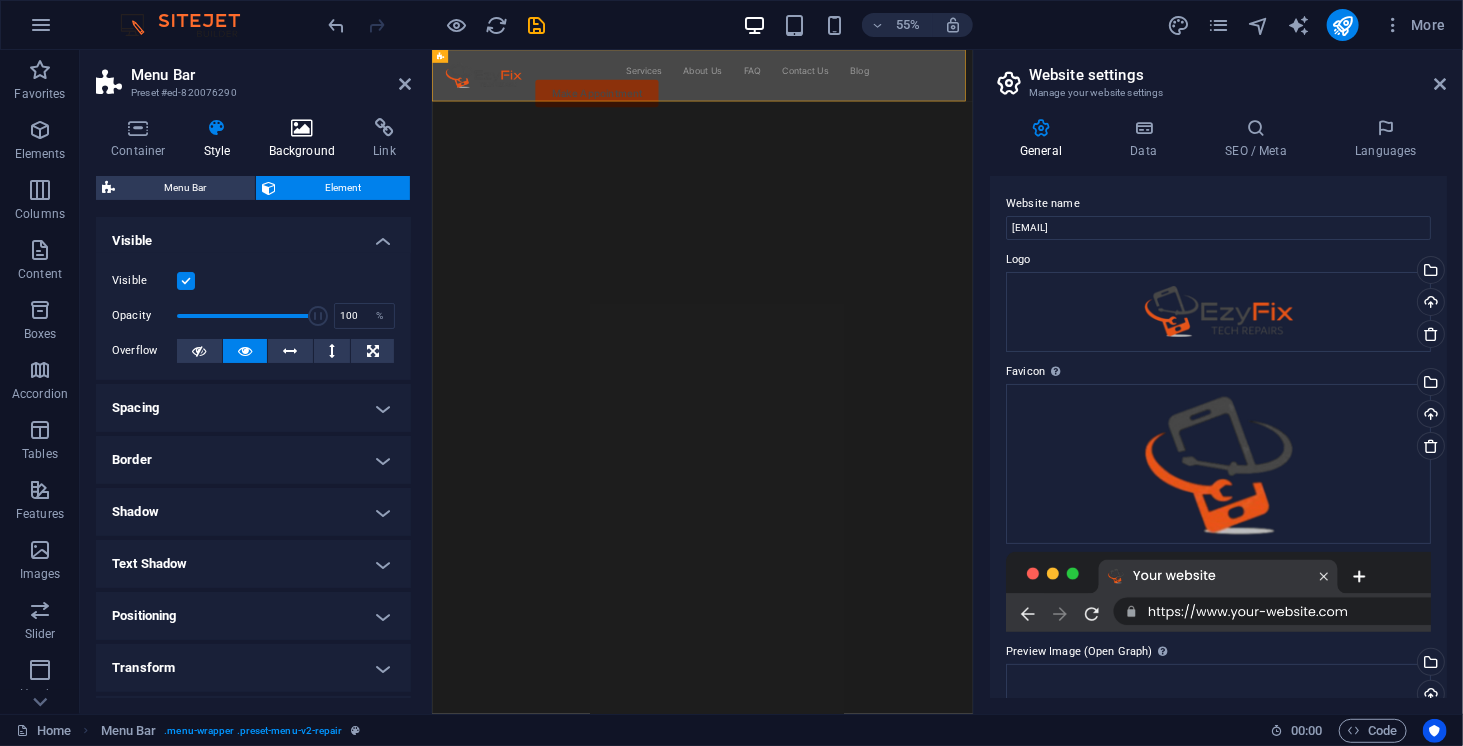 click at bounding box center [302, 128] 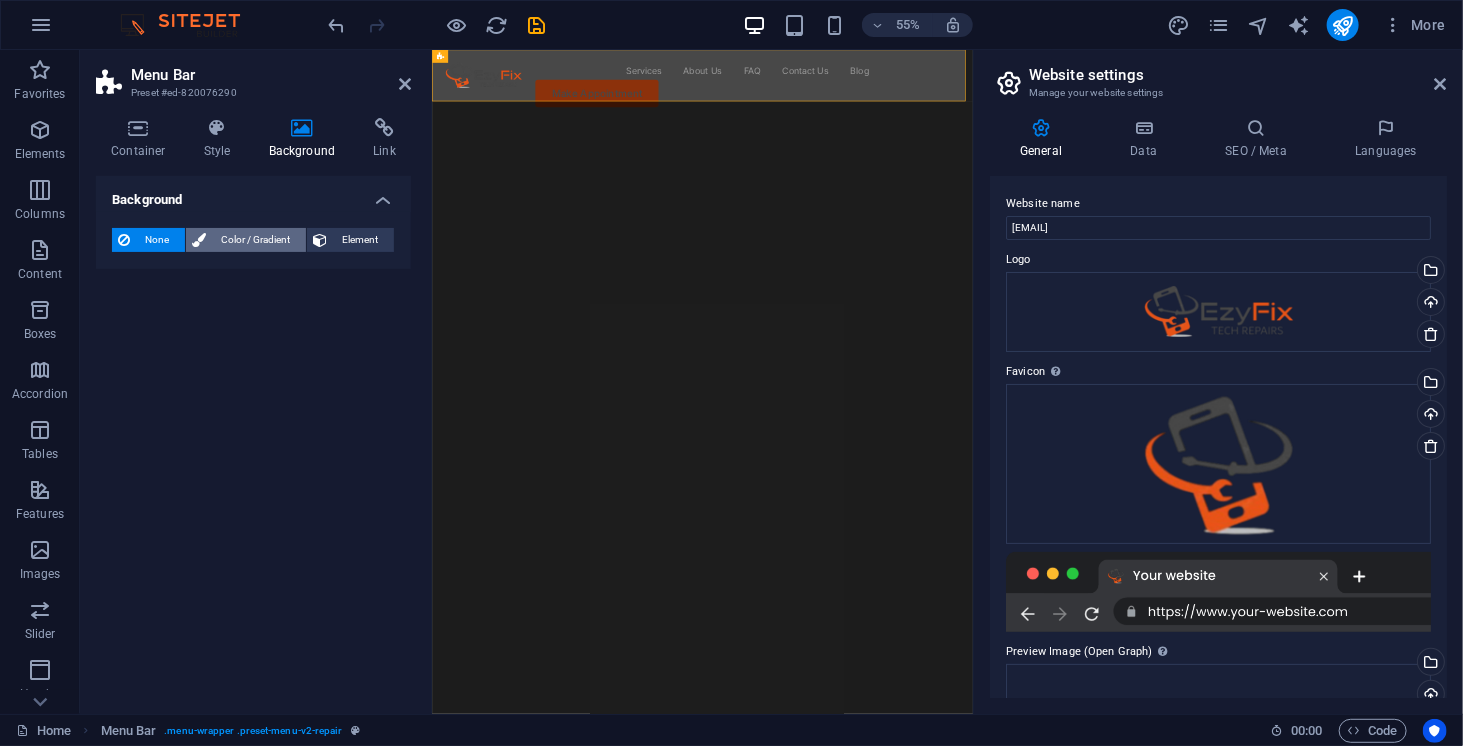 click on "Color / Gradient" at bounding box center [256, 240] 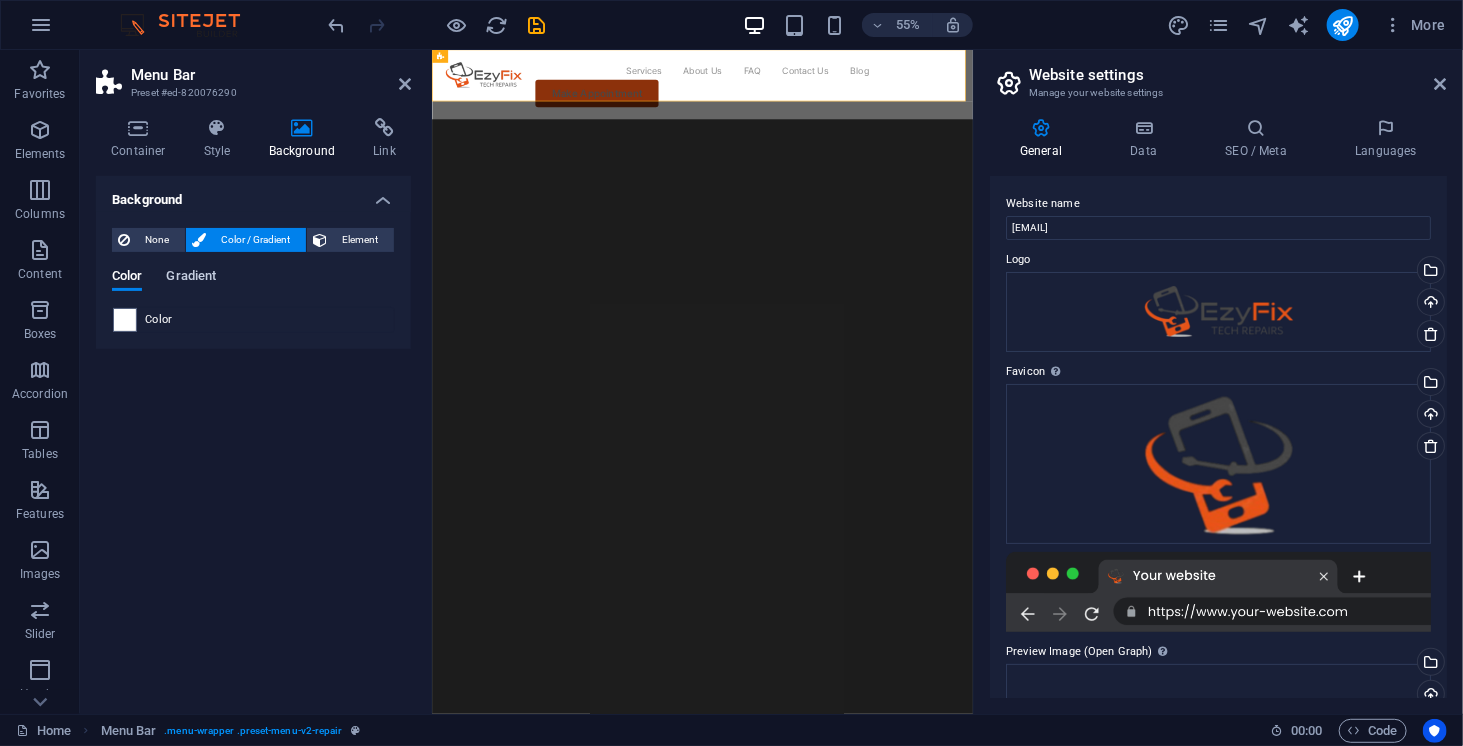 click on "Gradient" at bounding box center [191, 278] 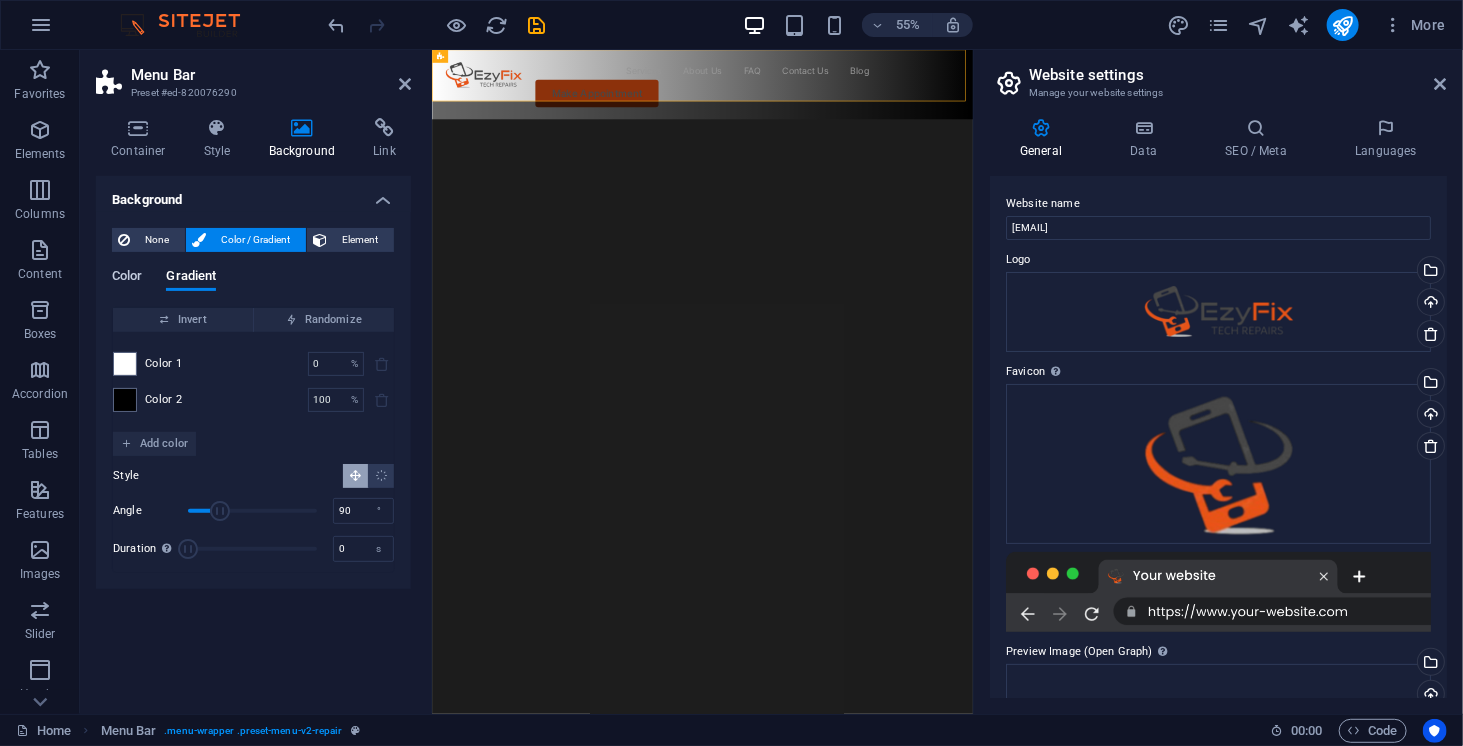 click on "Color" at bounding box center [127, 278] 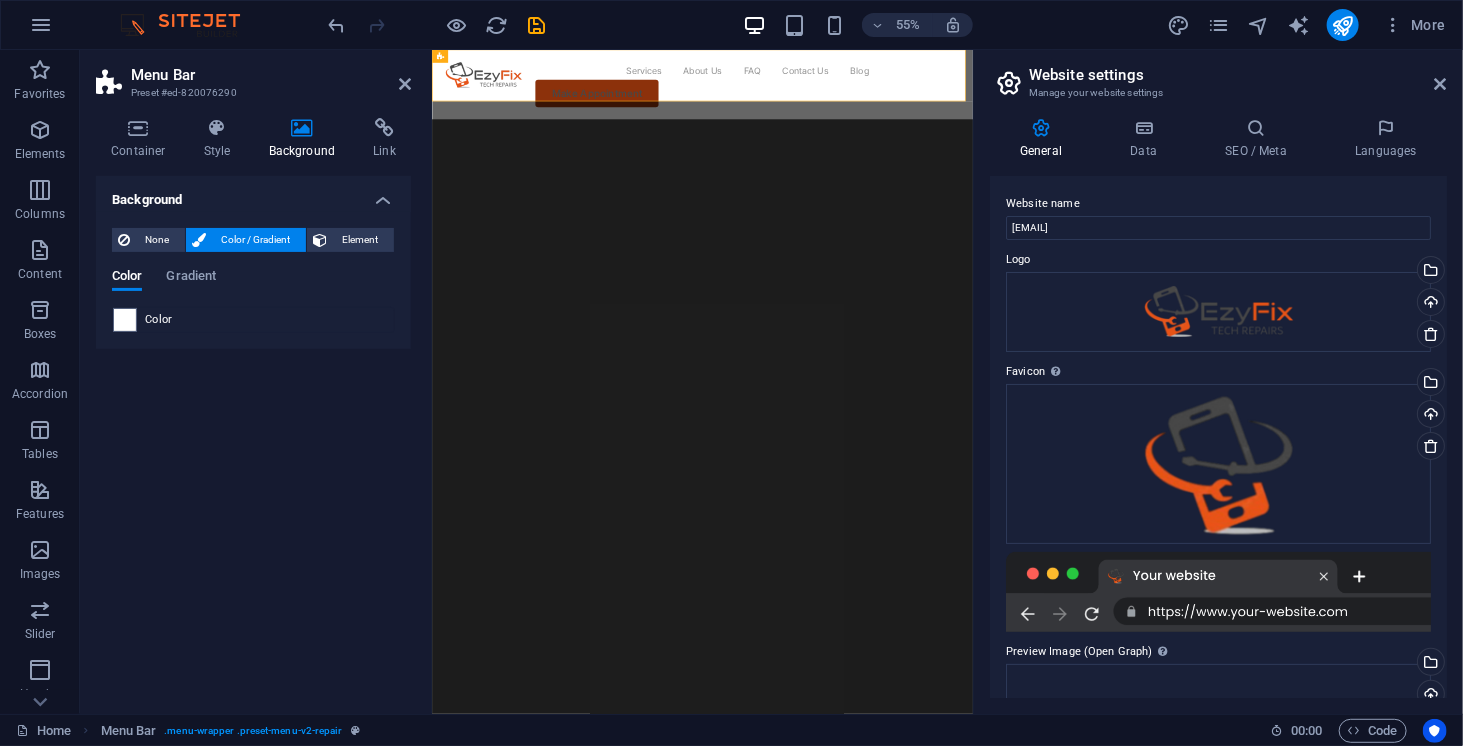 click at bounding box center [125, 320] 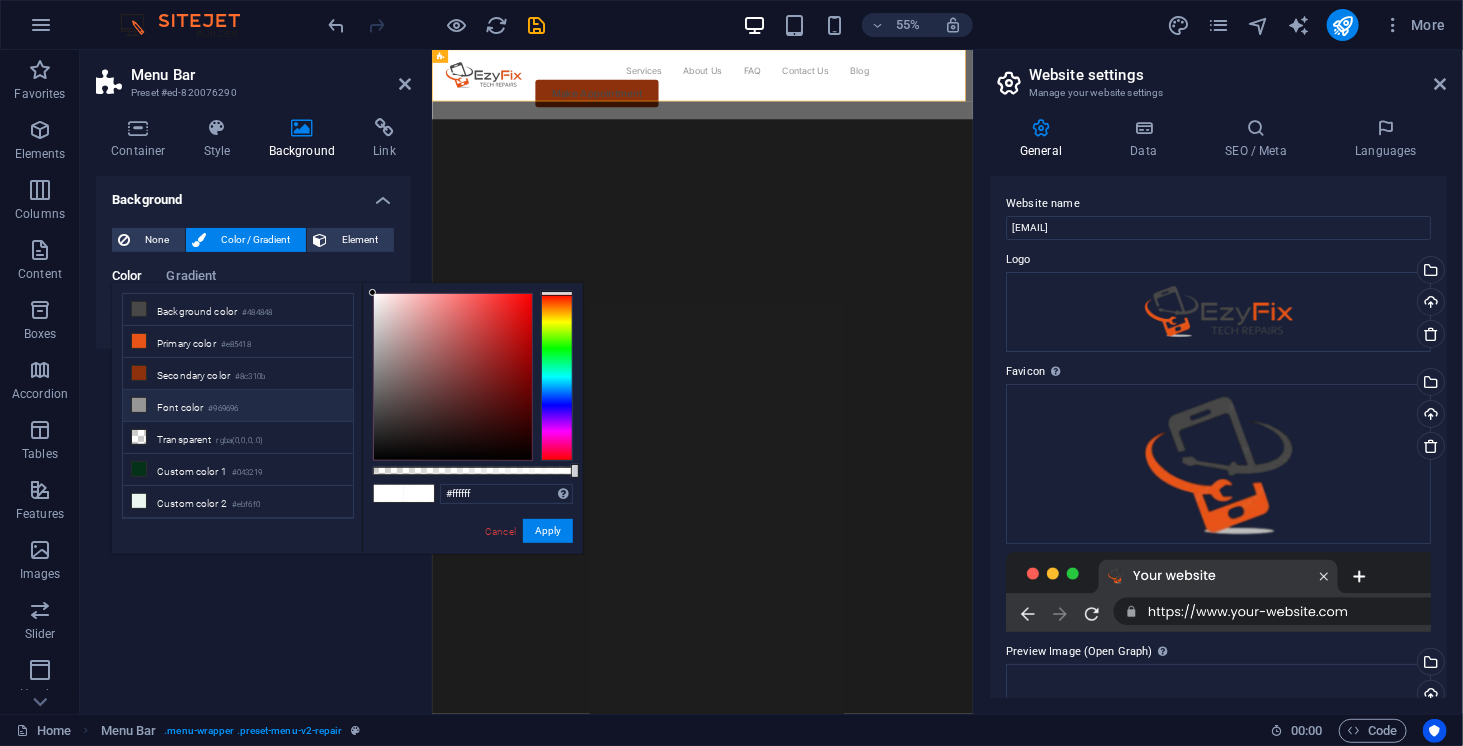 click on "Font color
#969696" at bounding box center (238, 406) 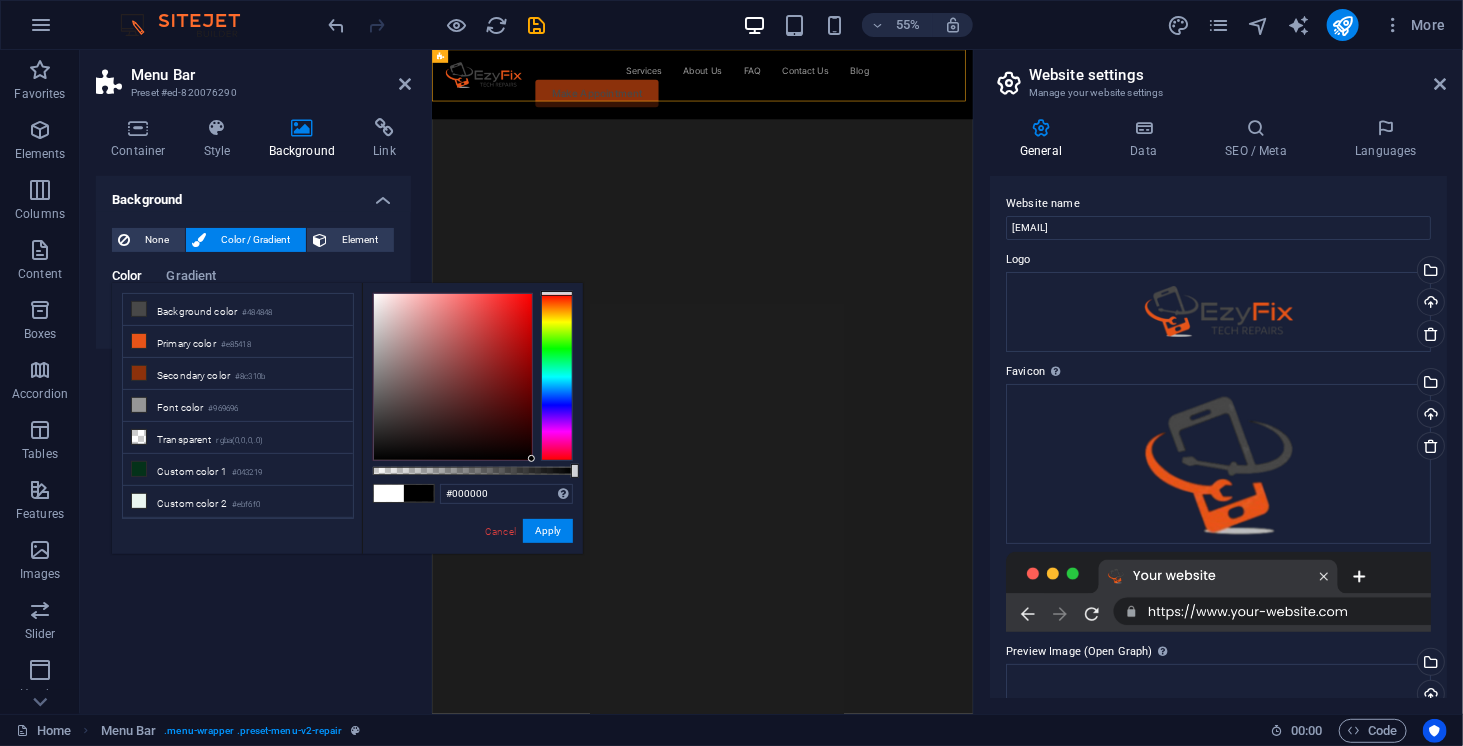 drag, startPoint x: 494, startPoint y: 440, endPoint x: 542, endPoint y: 476, distance: 60 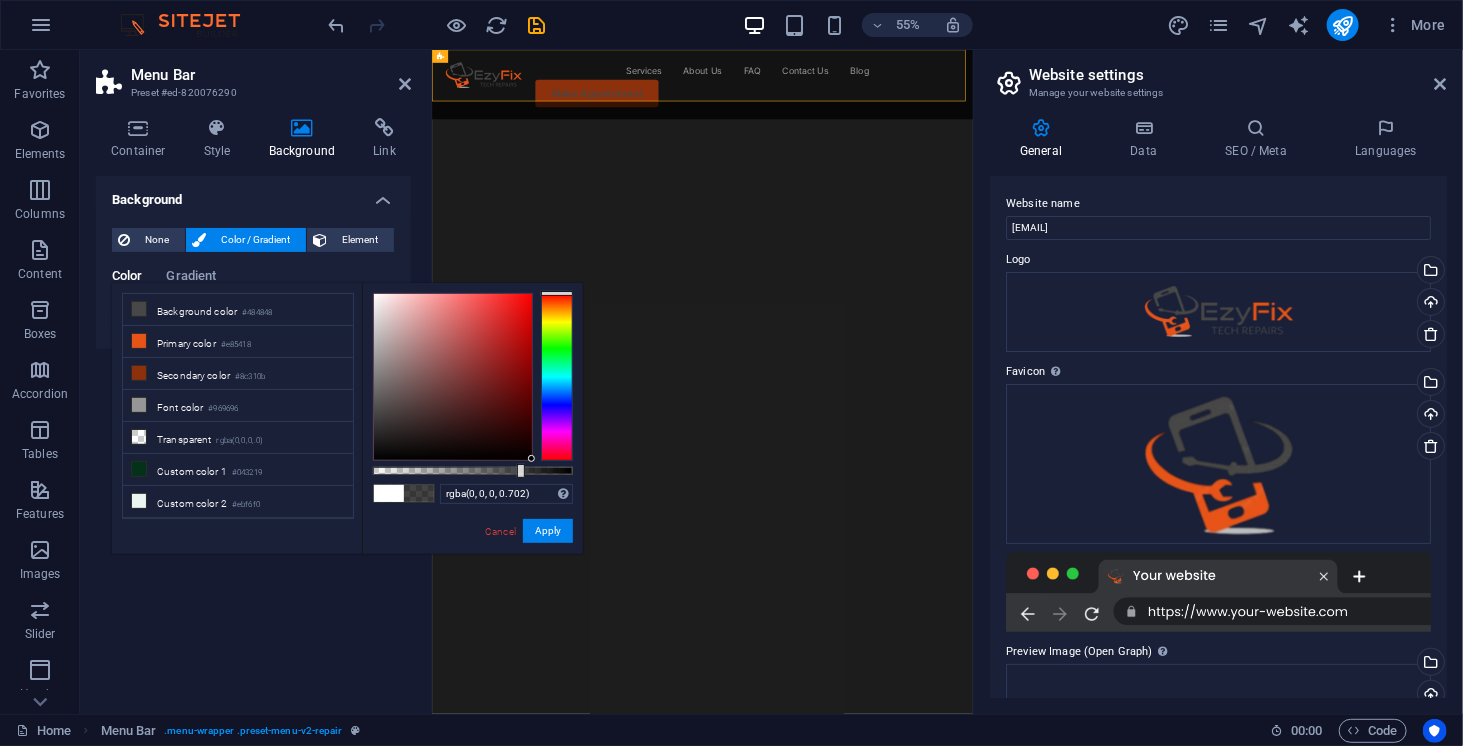 type on "rgba(0, 0, 0, 0.697)" 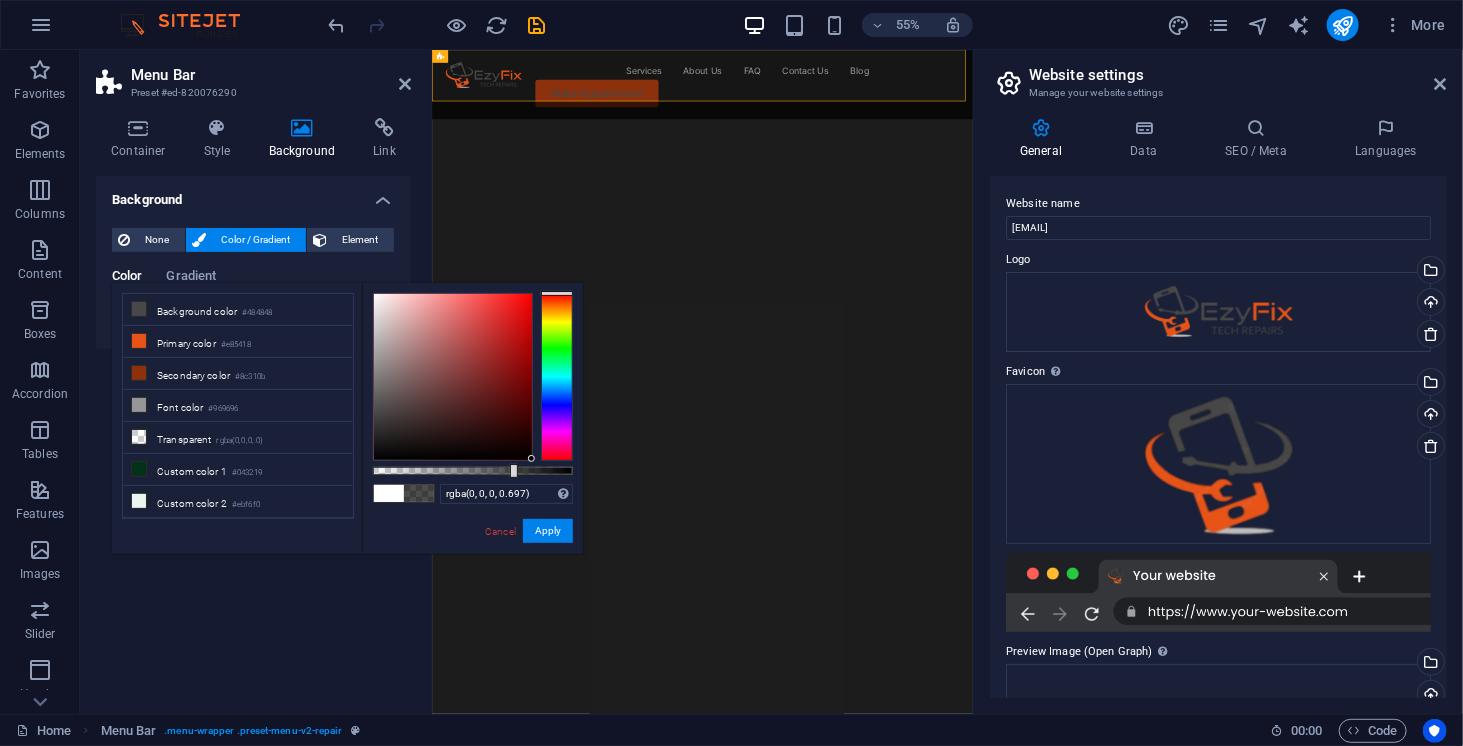 drag, startPoint x: 572, startPoint y: 468, endPoint x: 512, endPoint y: 464, distance: 60.133186 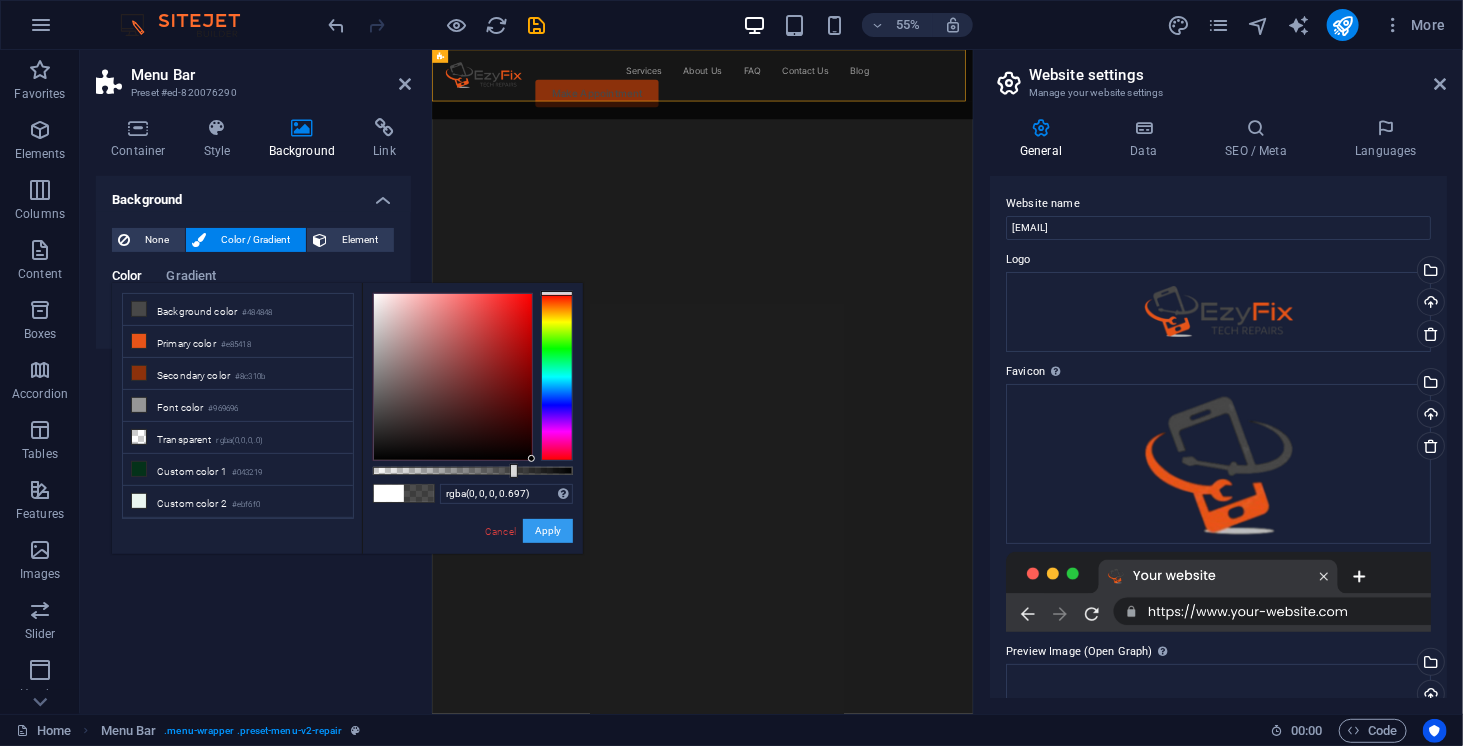 click on "Apply" at bounding box center [548, 531] 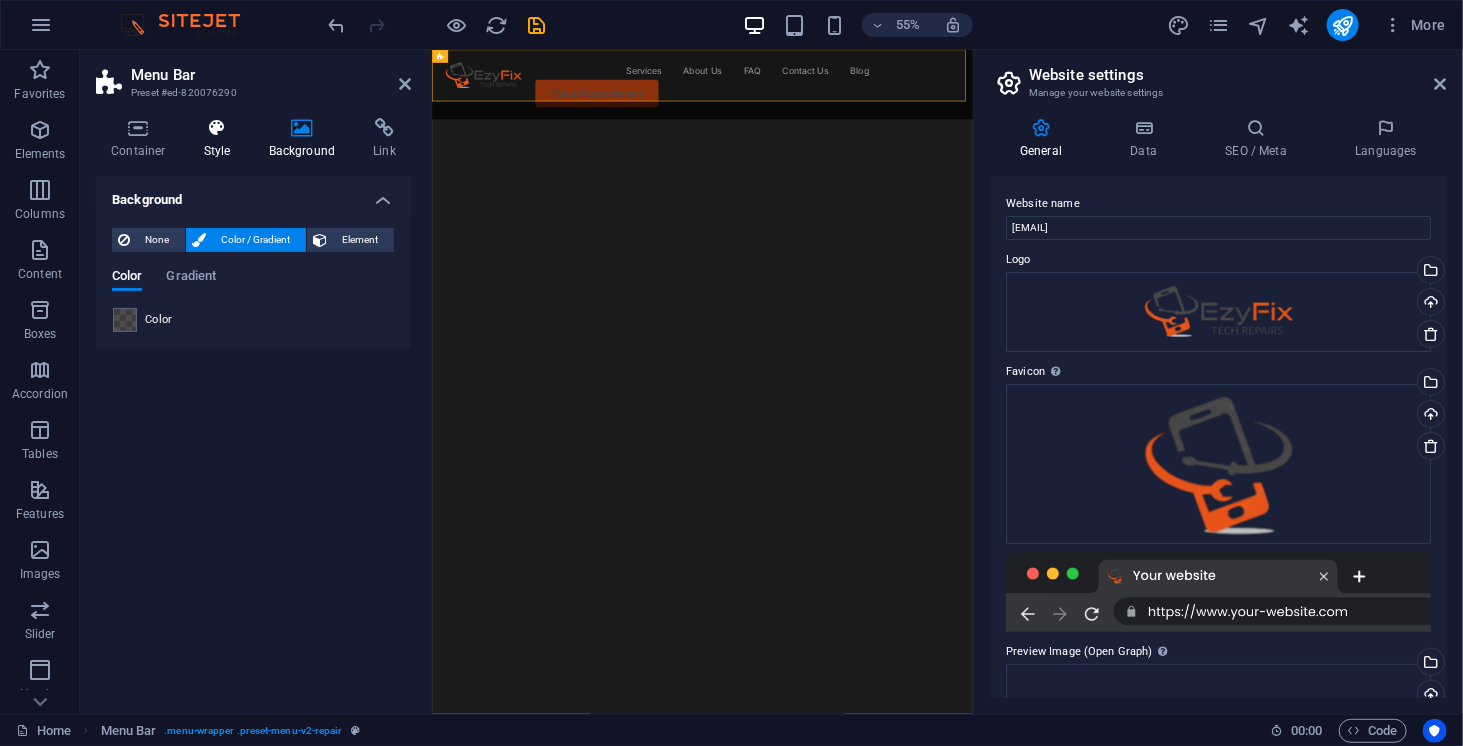click at bounding box center [217, 128] 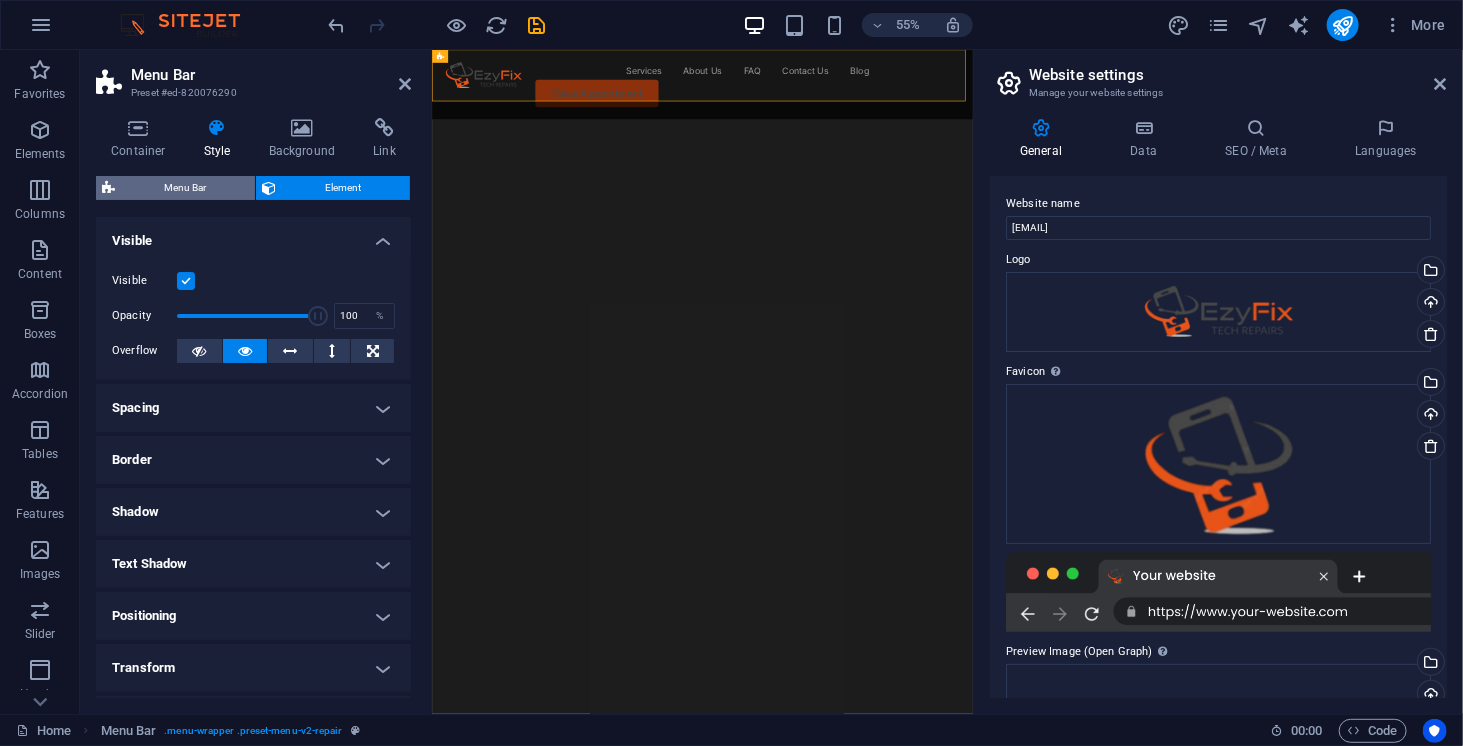 click on "Menu Bar" at bounding box center [185, 188] 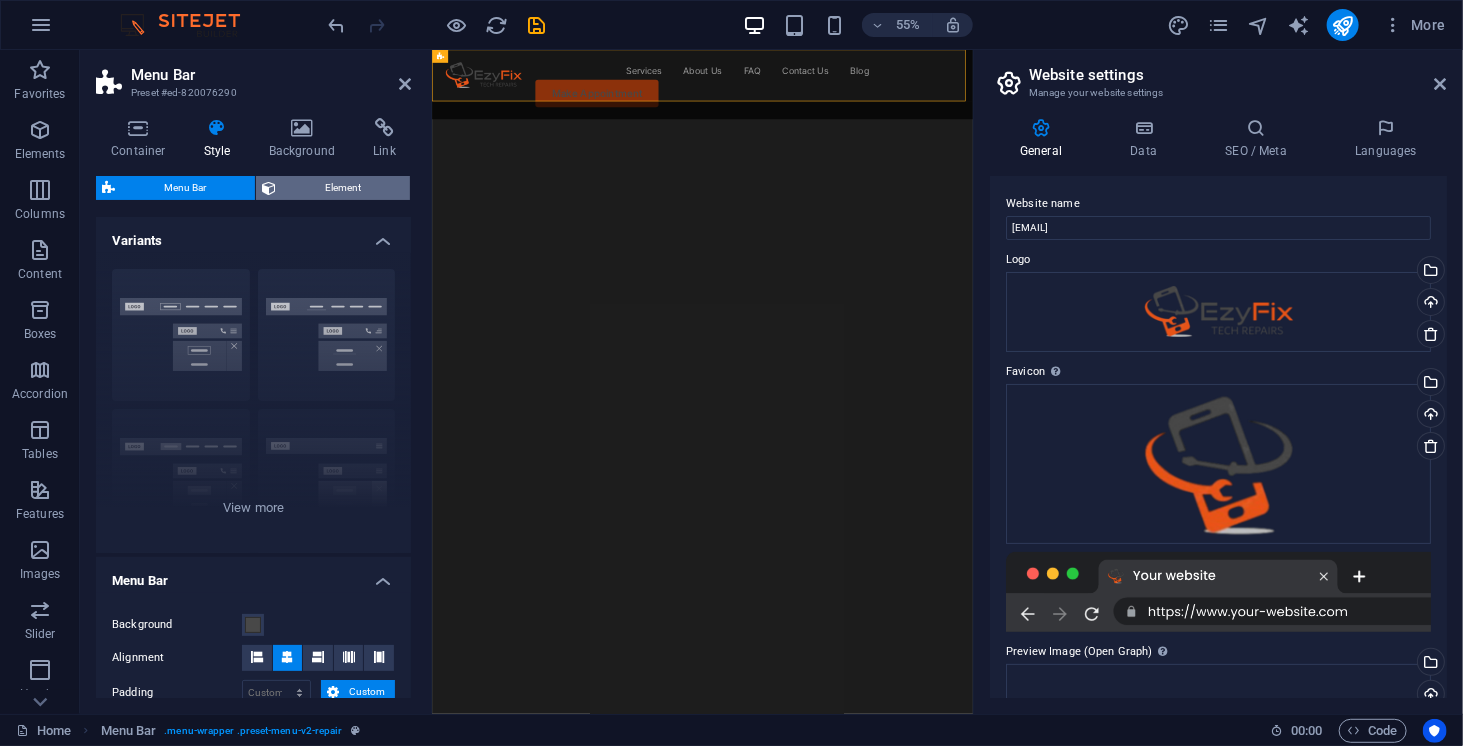 click on "Element" at bounding box center [343, 188] 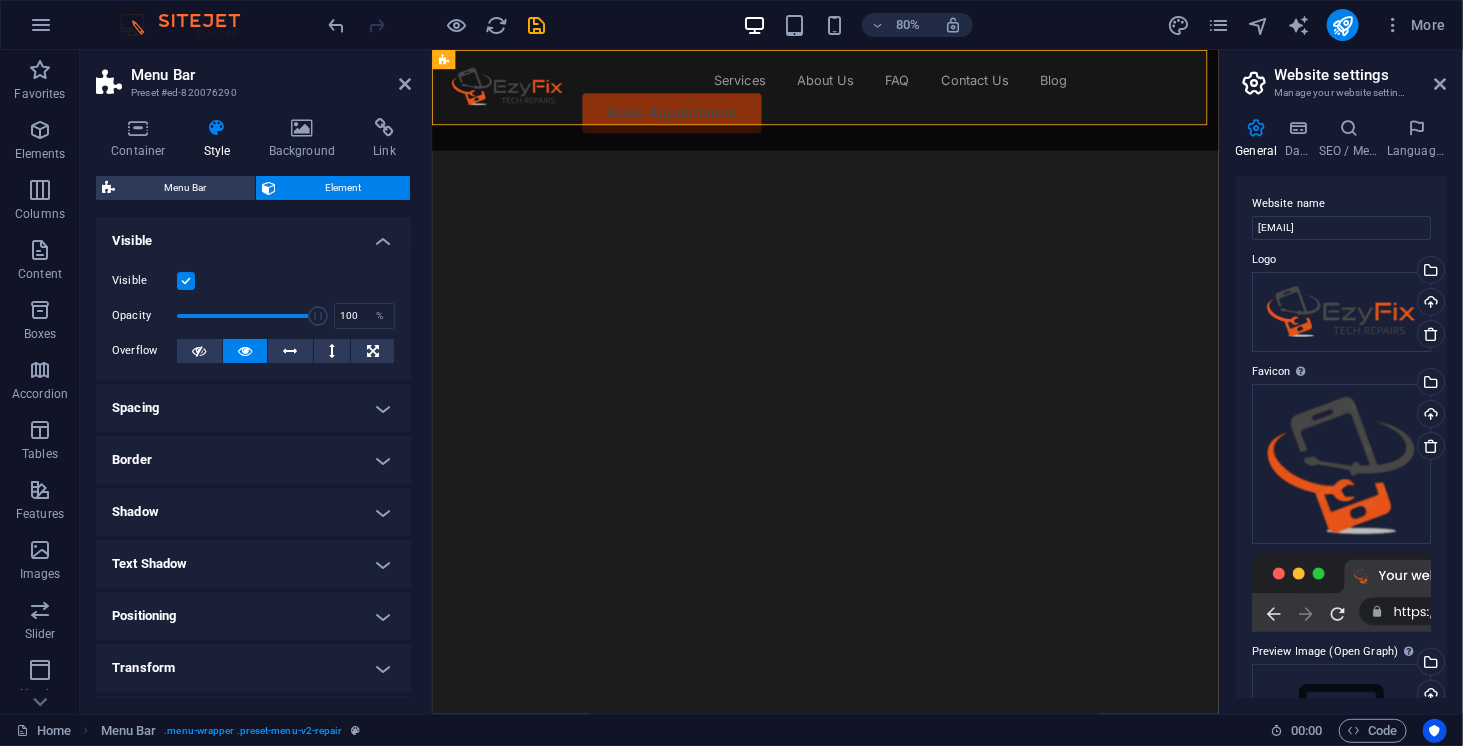 drag, startPoint x: 978, startPoint y: 159, endPoint x: 1217, endPoint y: 152, distance: 239.1025 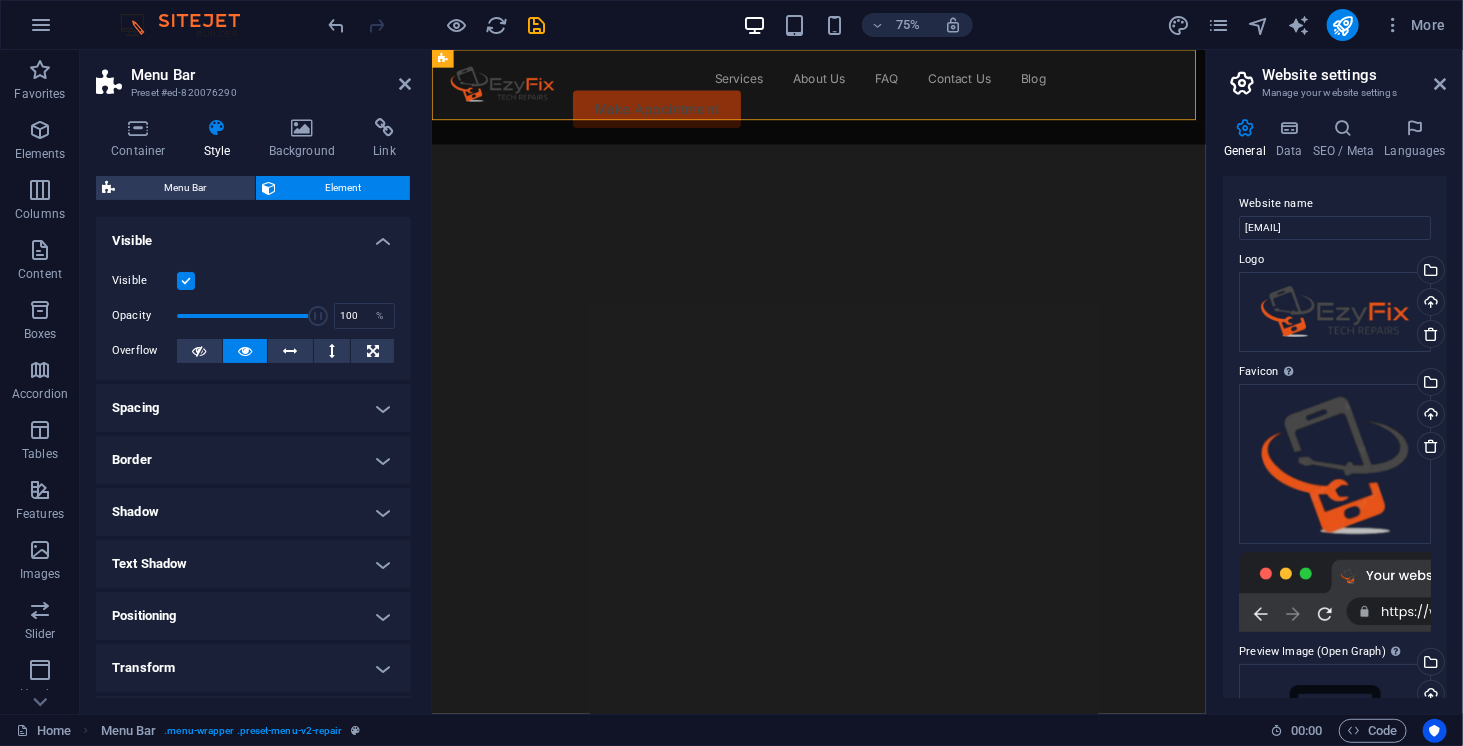 drag, startPoint x: 982, startPoint y: 154, endPoint x: 1030, endPoint y: 162, distance: 48.6621 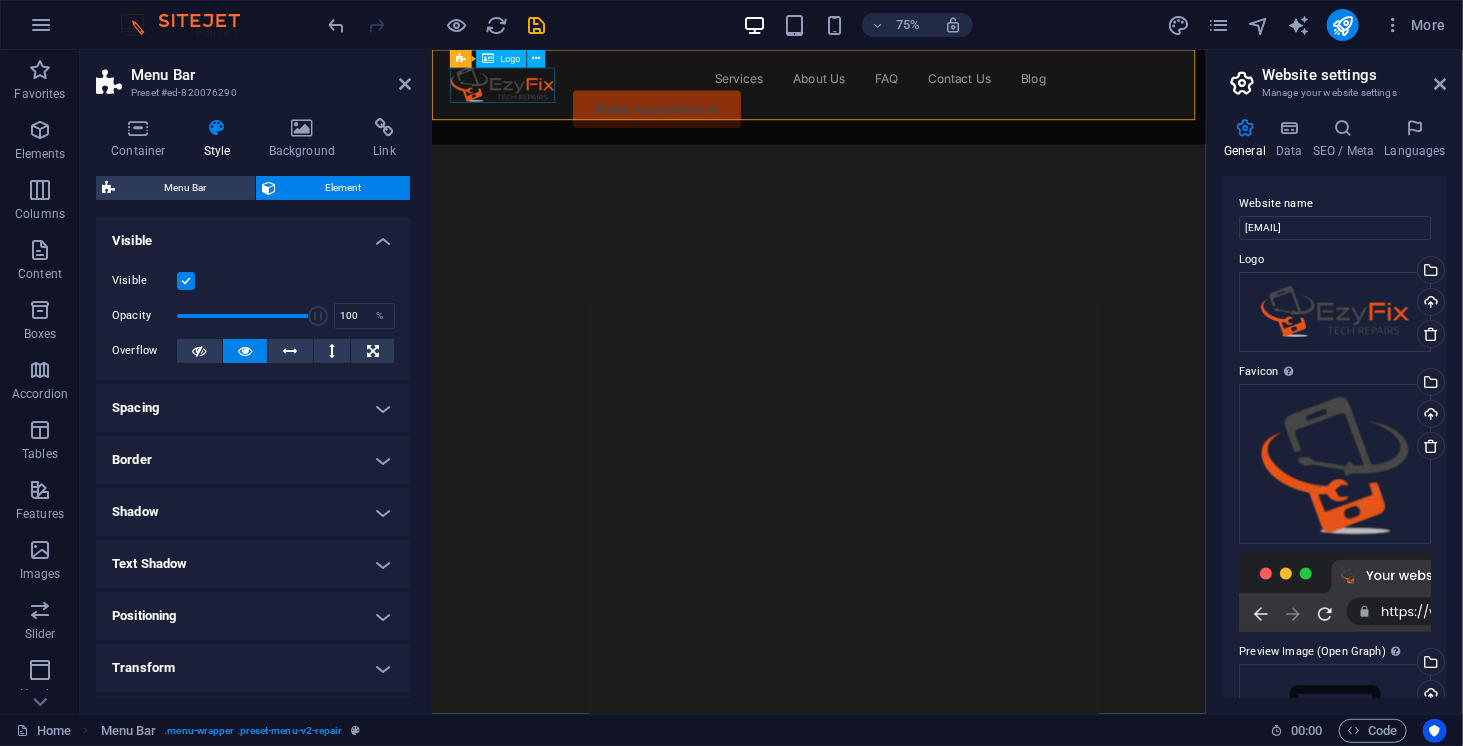 click at bounding box center (525, 95) 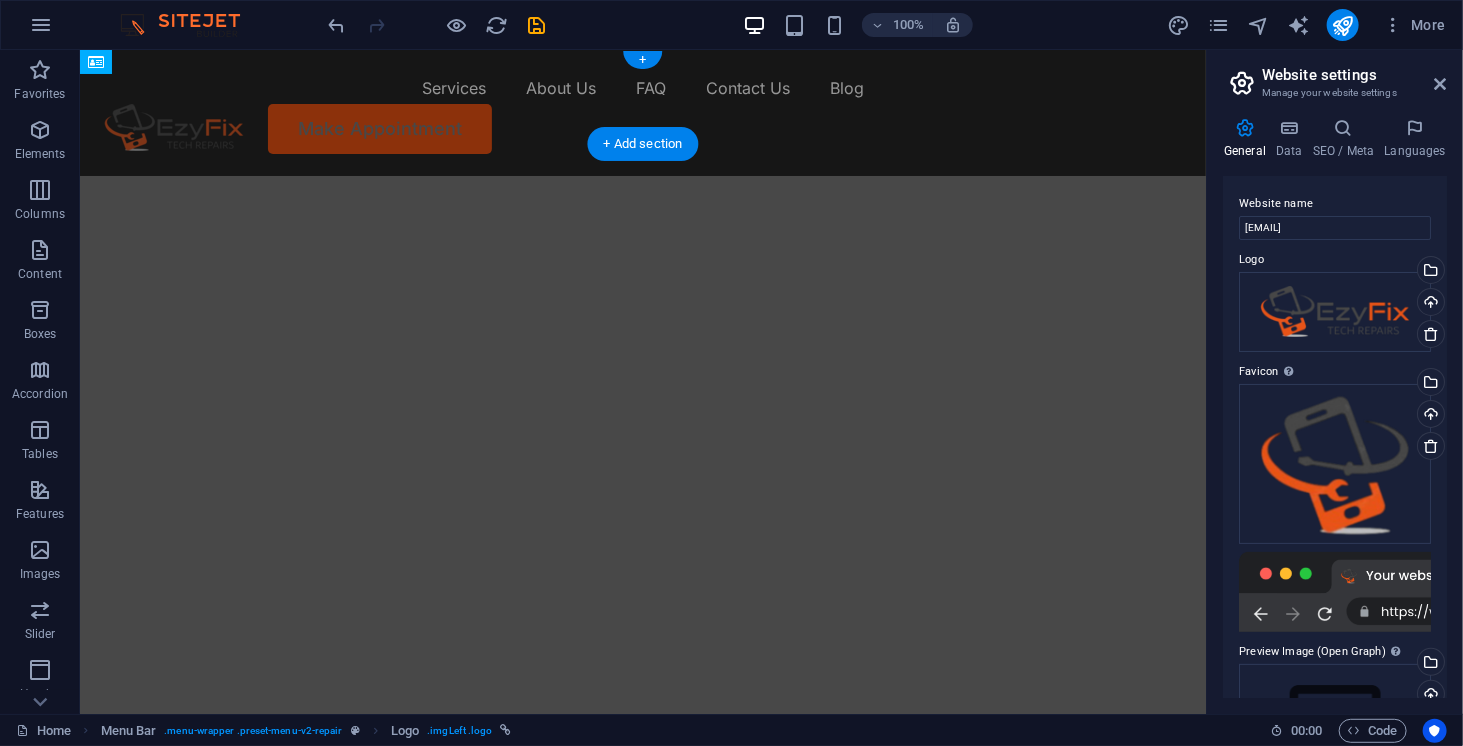drag, startPoint x: 194, startPoint y: 96, endPoint x: 532, endPoint y: 84, distance: 338.21295 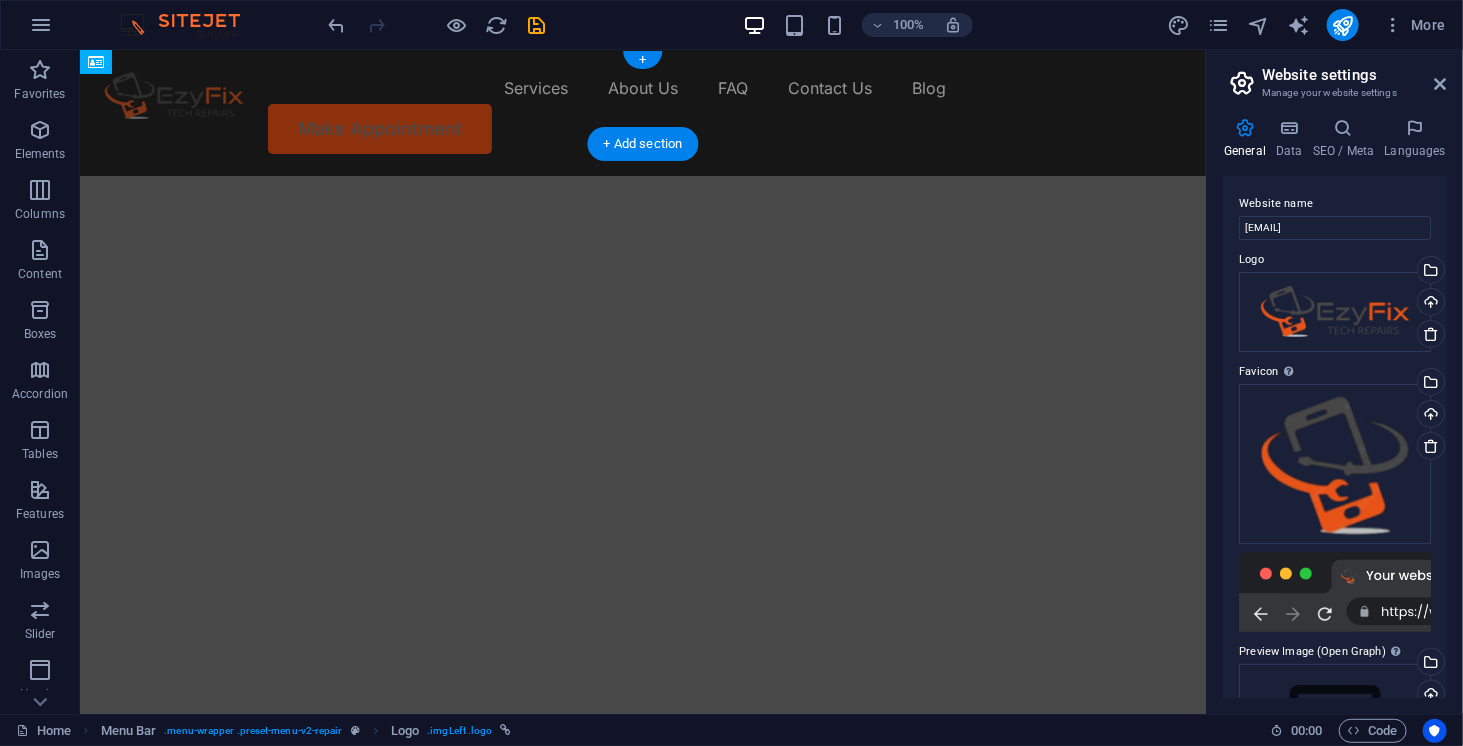 drag, startPoint x: 832, startPoint y: 114, endPoint x: 183, endPoint y: 83, distance: 649.7399 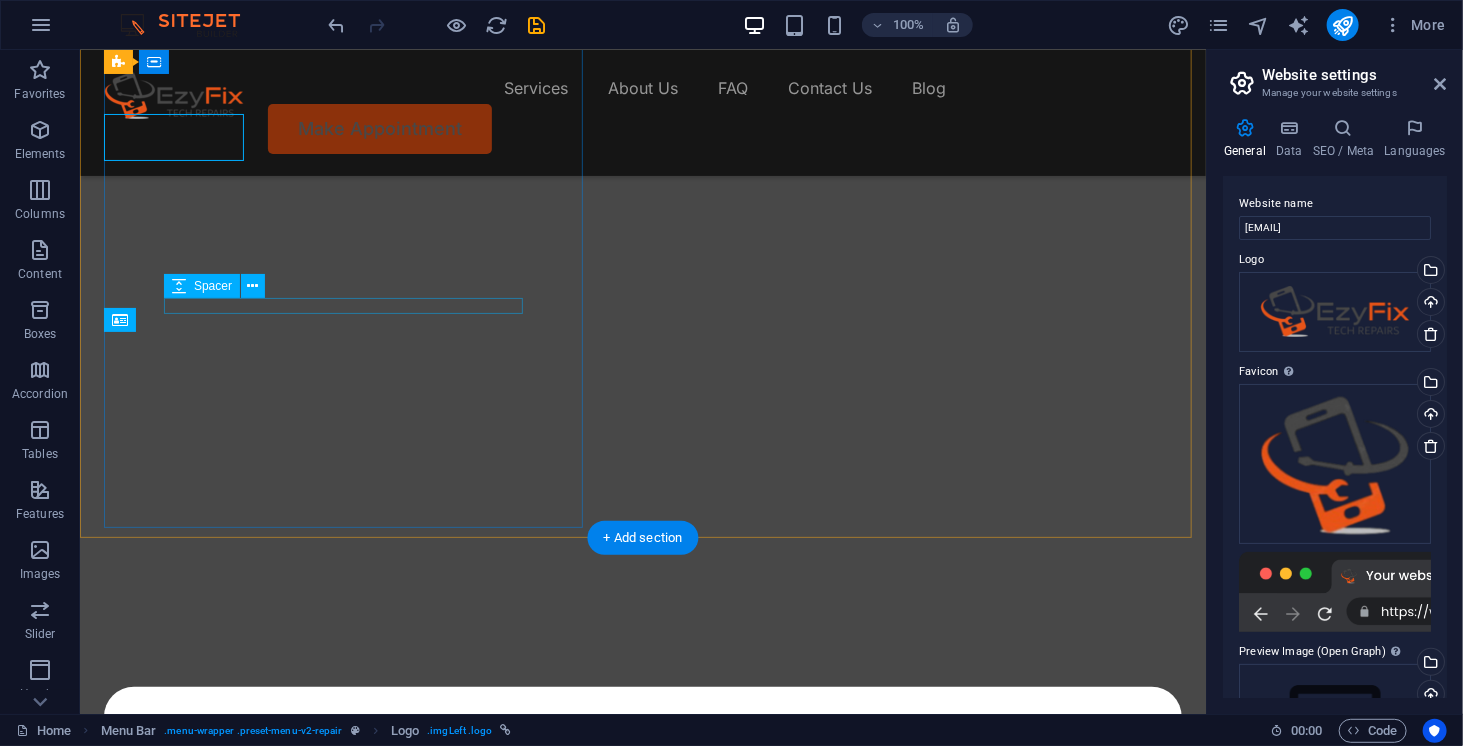 scroll, scrollTop: 0, scrollLeft: 0, axis: both 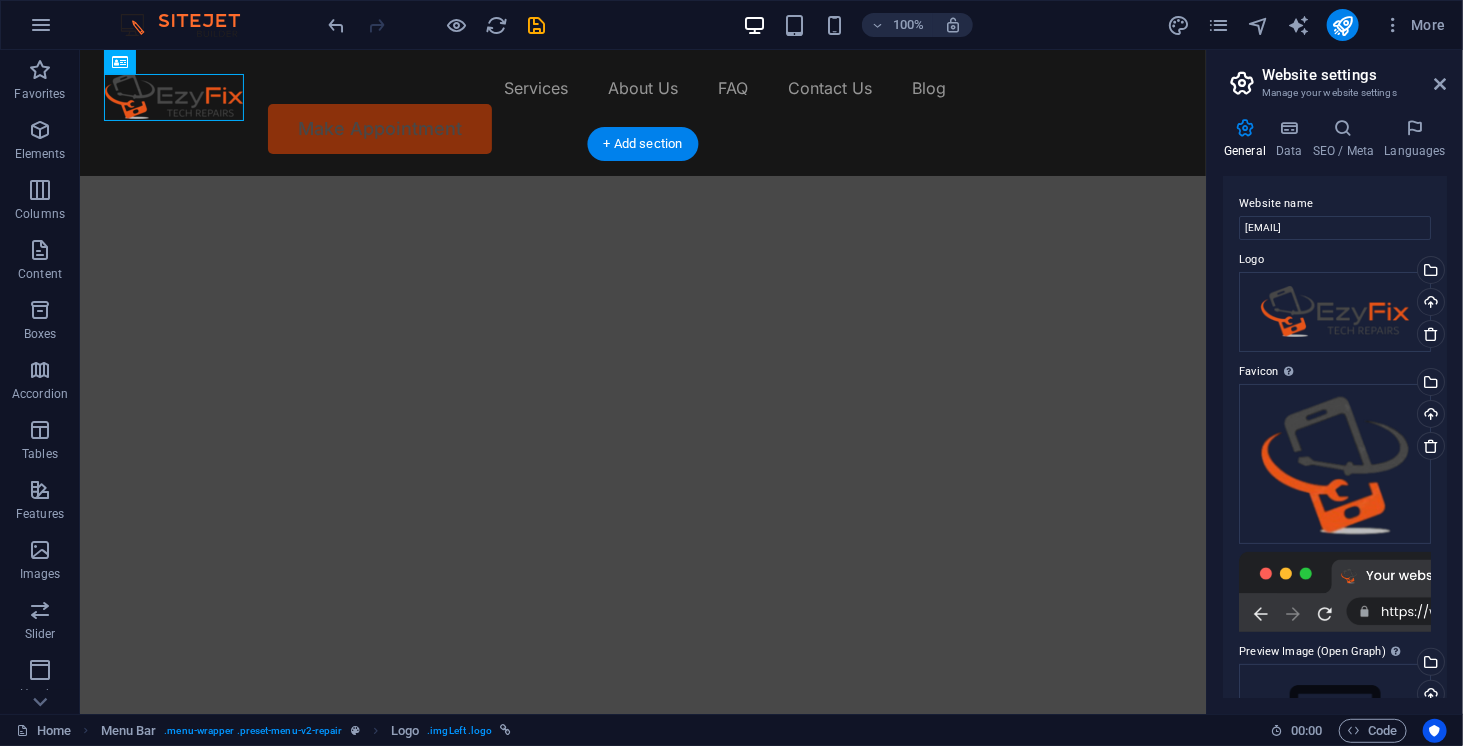 click at bounding box center [-477, 175] 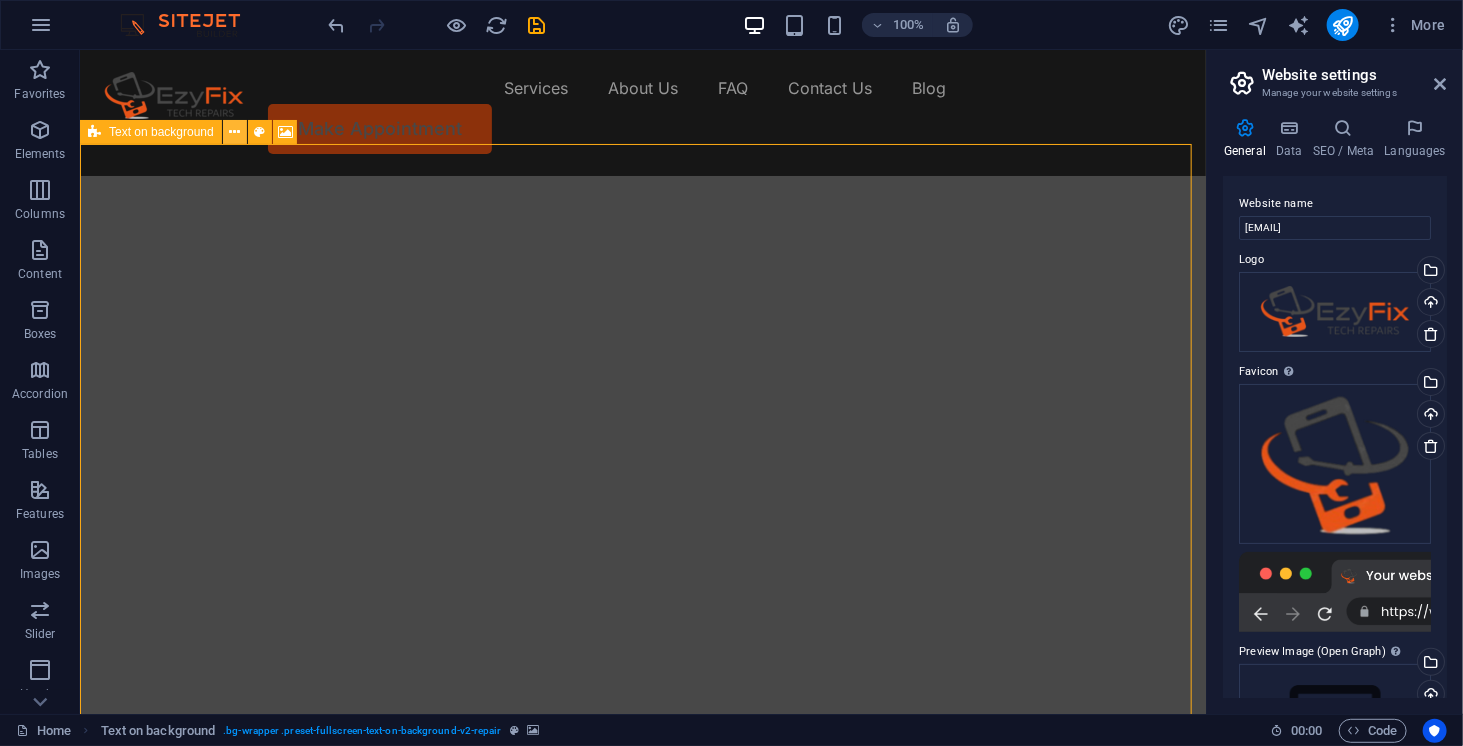 click at bounding box center [234, 132] 